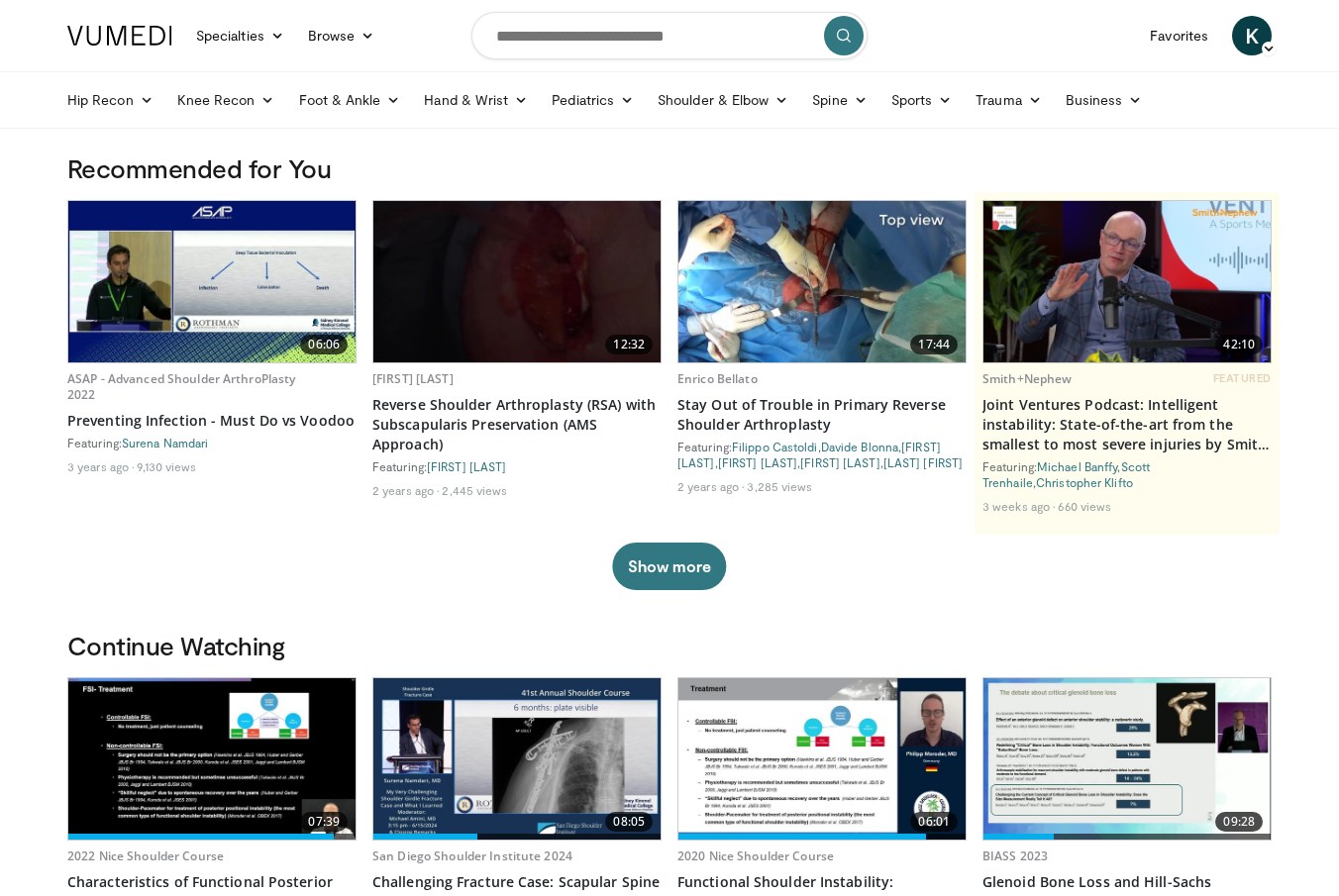 scroll, scrollTop: 0, scrollLeft: 0, axis: both 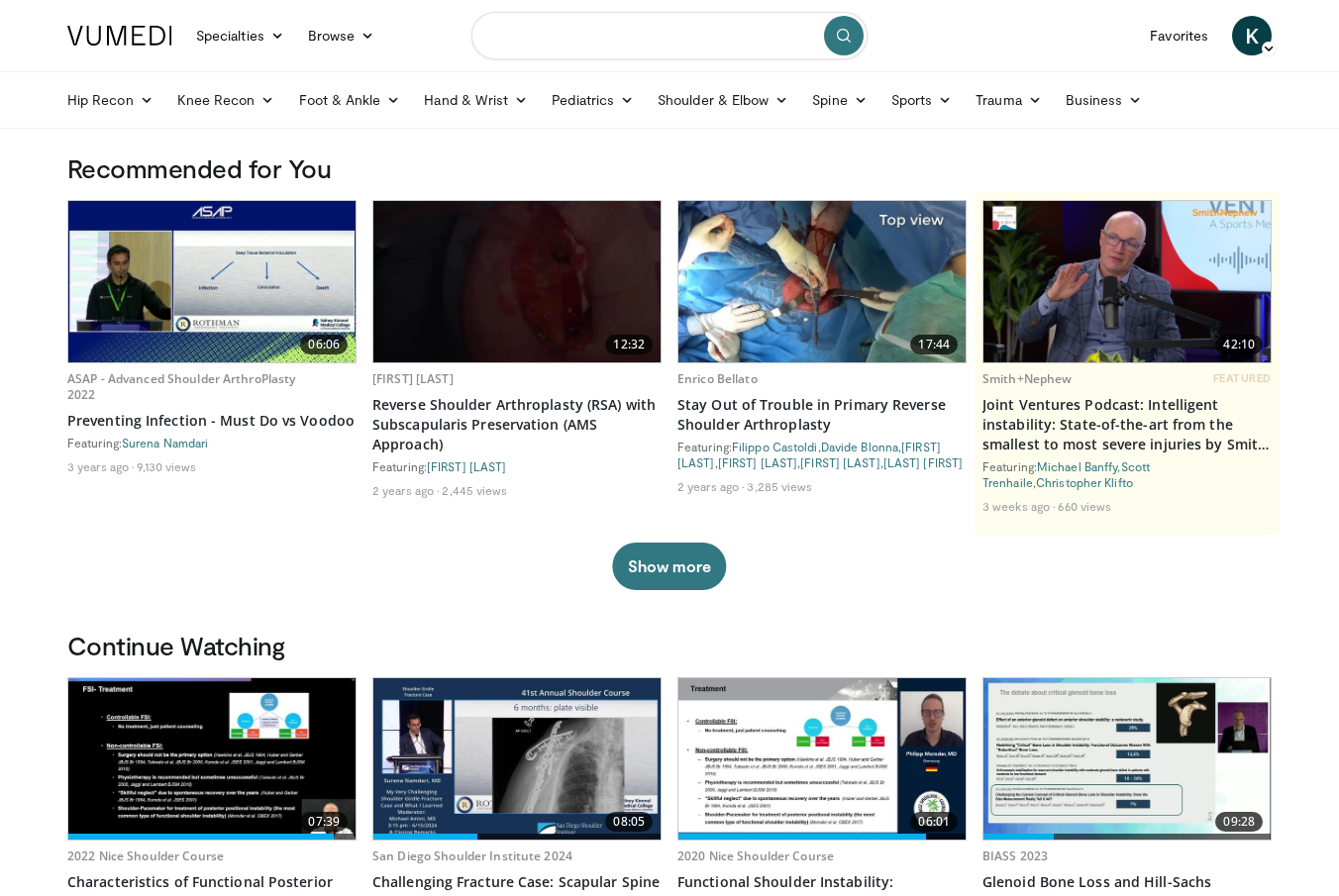 click at bounding box center [670, 36] 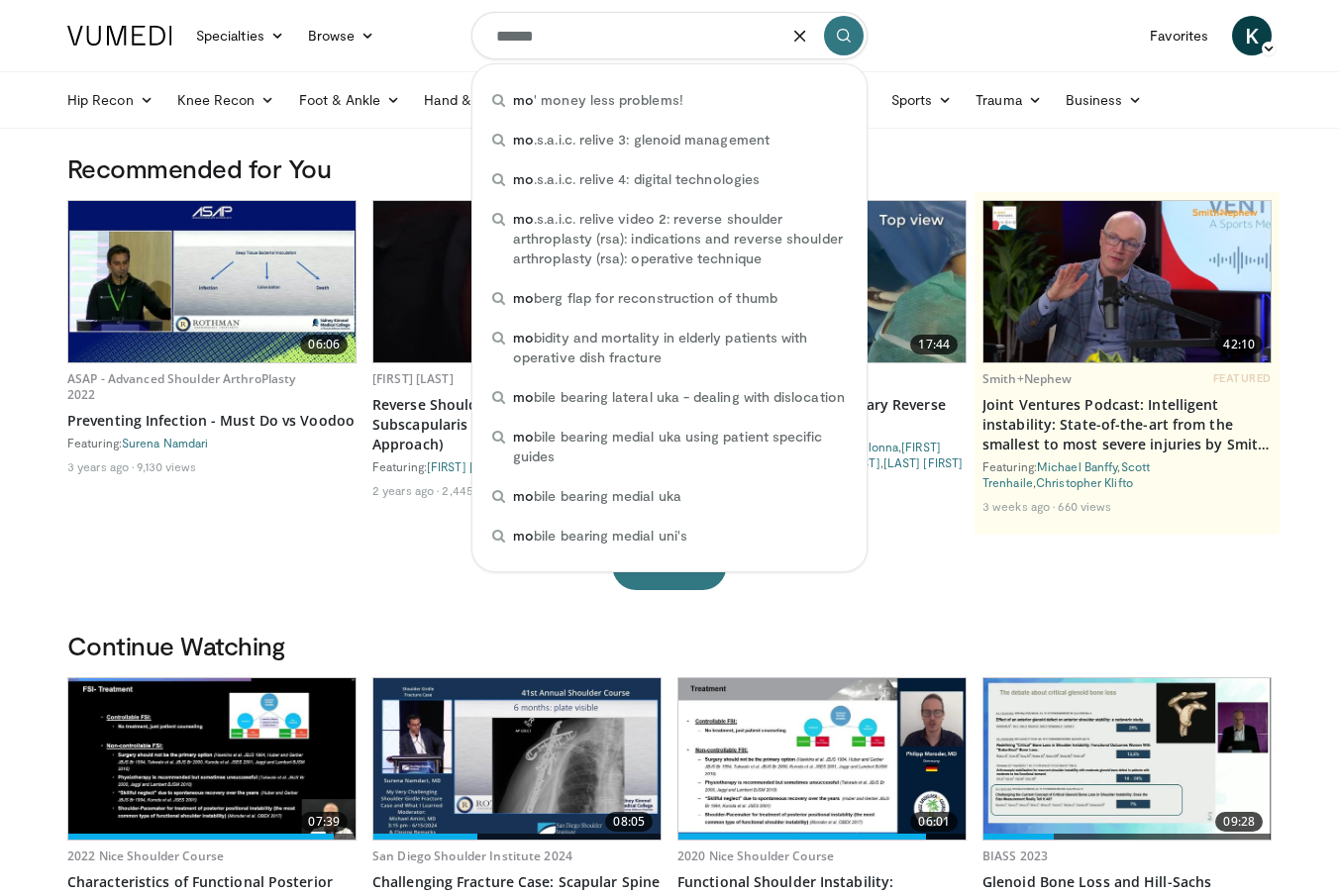 type on "*******" 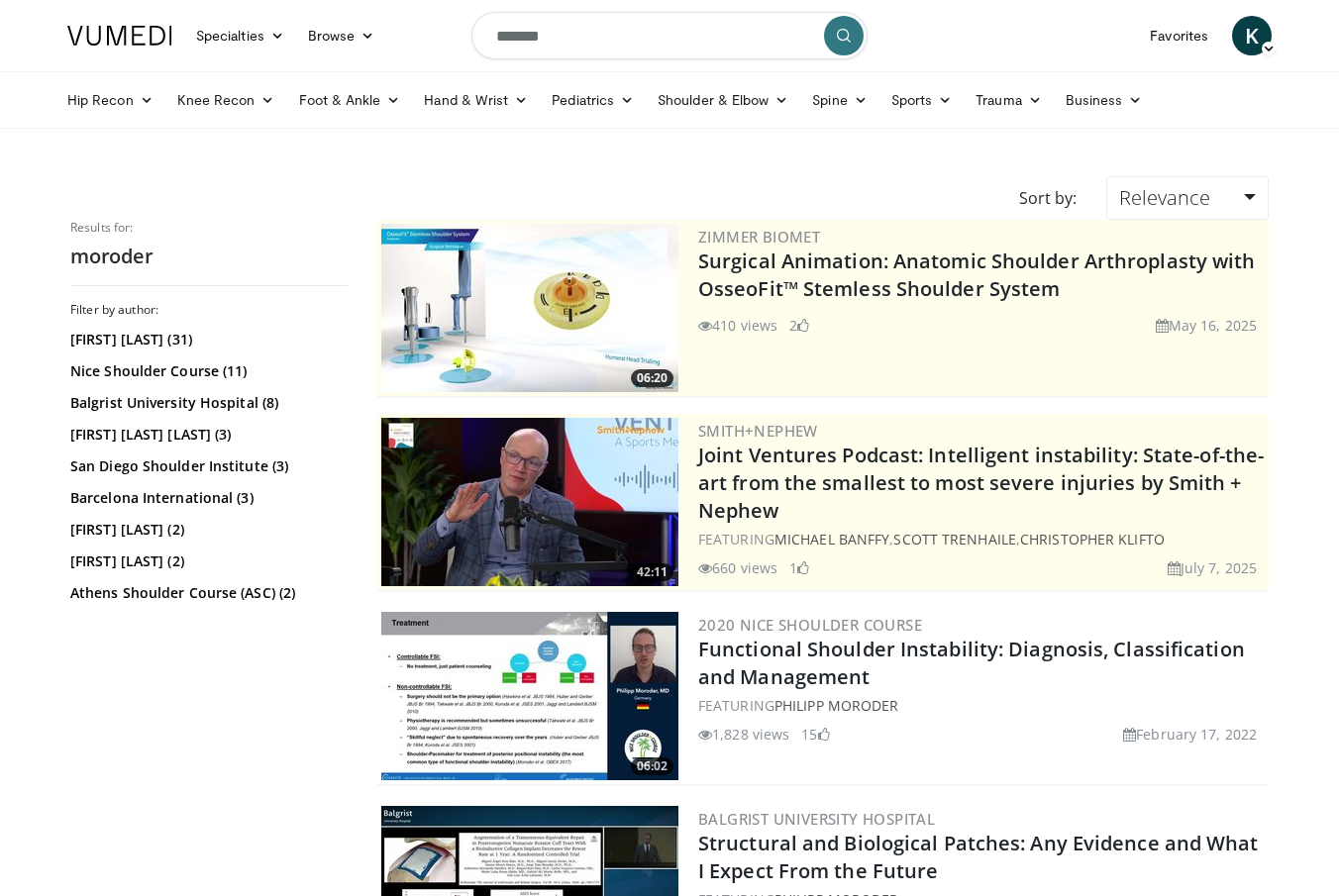 scroll, scrollTop: 0, scrollLeft: 0, axis: both 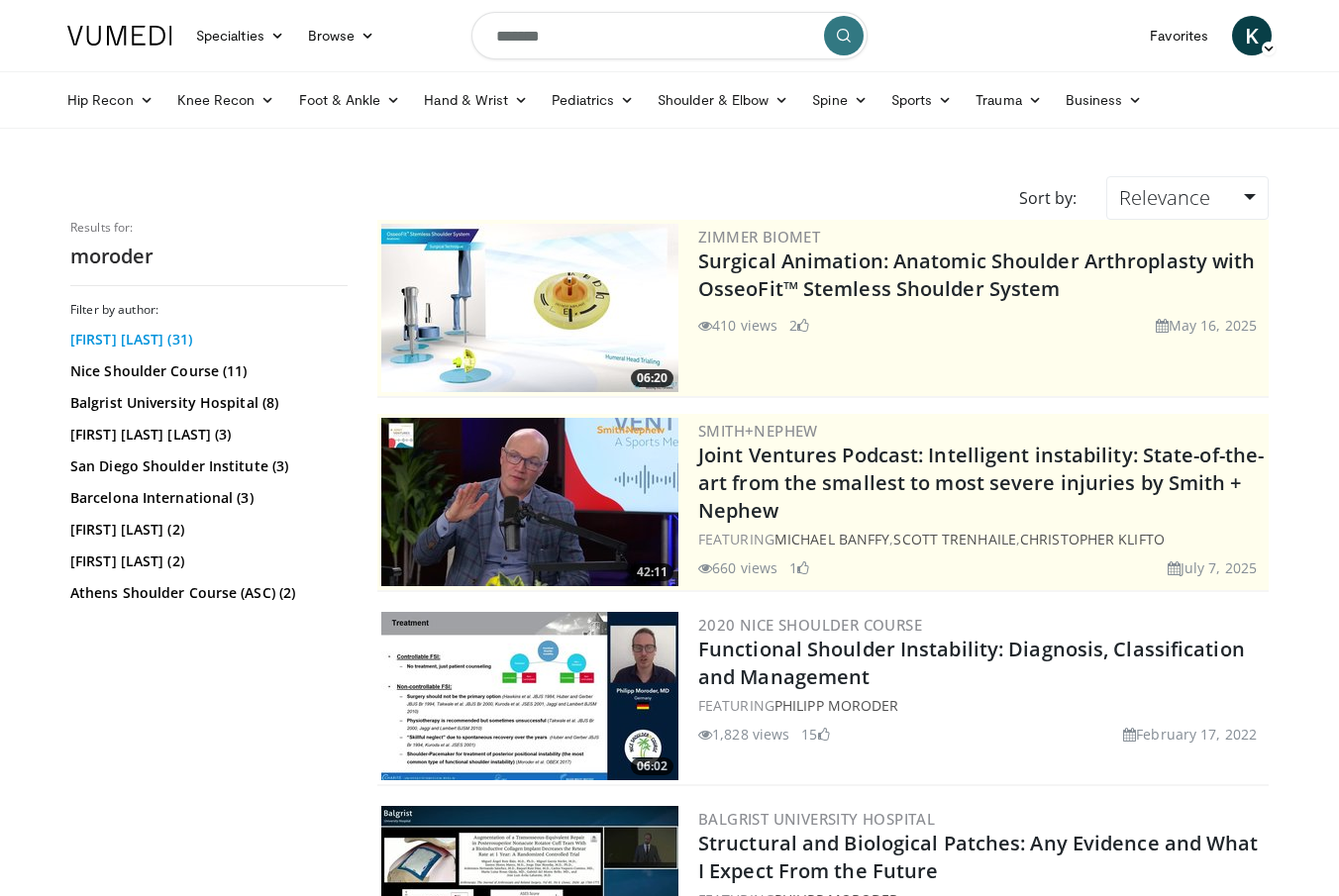 click on "[FIRST] [LAST] (31)" at bounding box center (206, 340) 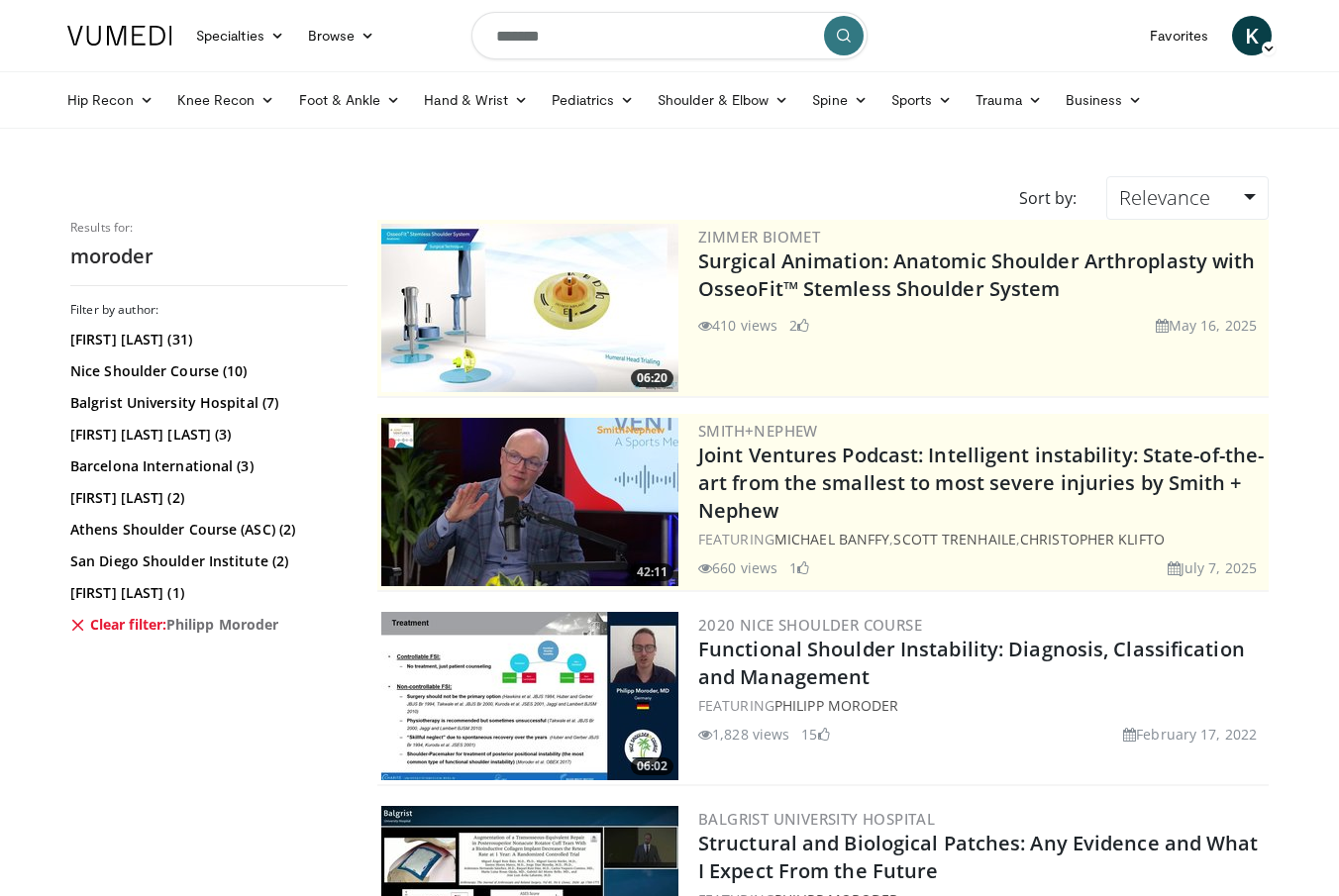 scroll, scrollTop: 0, scrollLeft: 0, axis: both 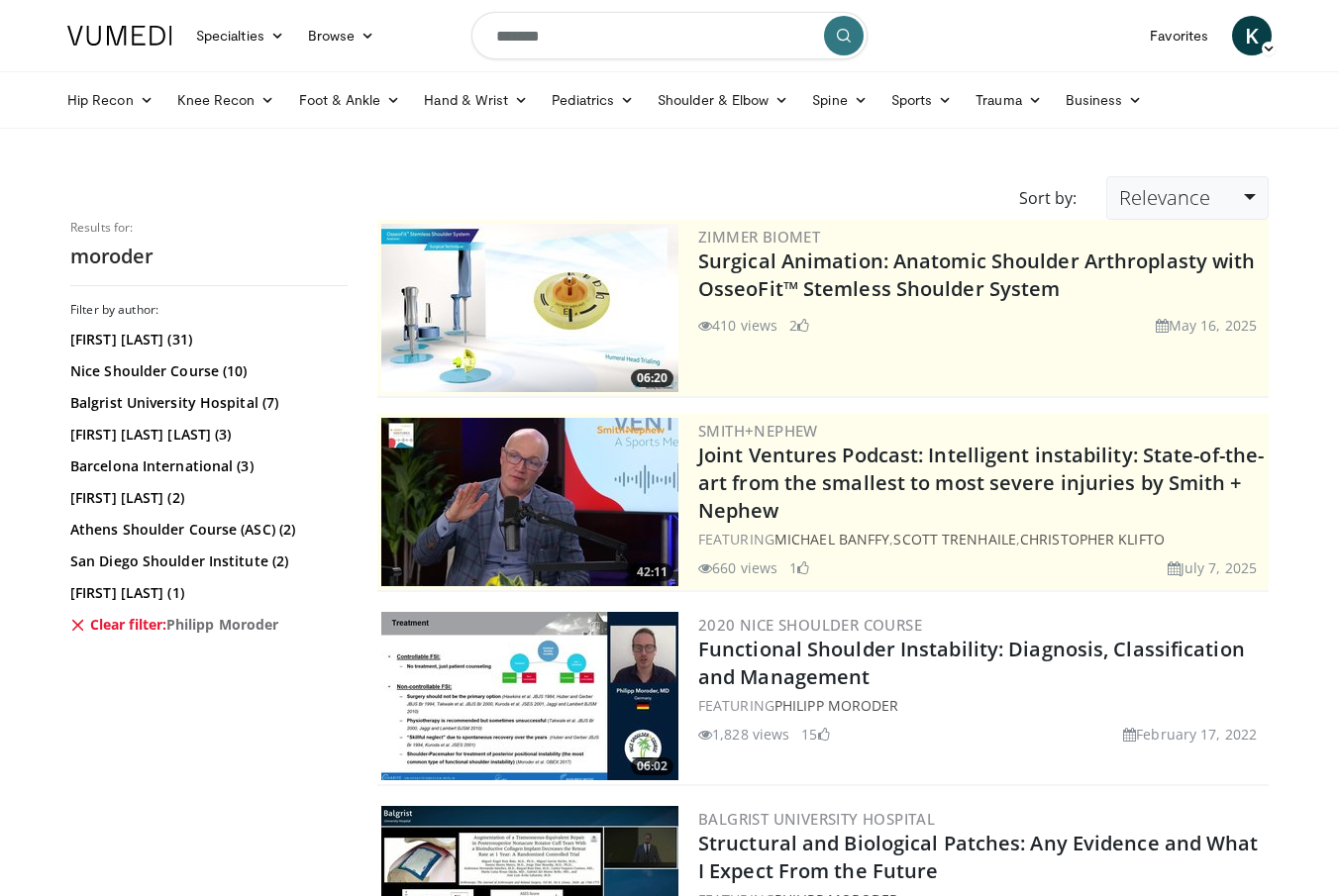 click on "Relevance" at bounding box center (1187, 198) 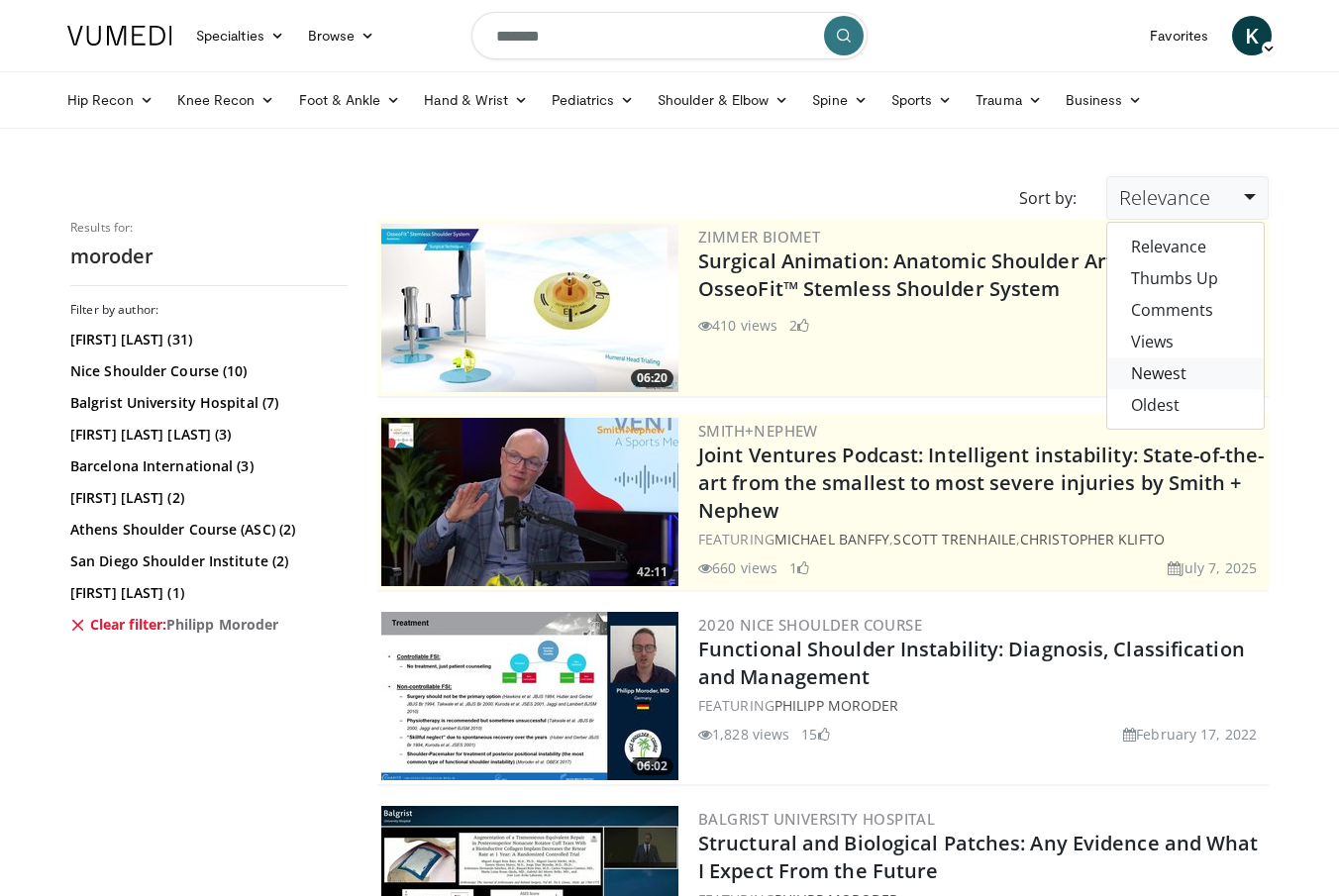 click on "Newest" at bounding box center [1185, 373] 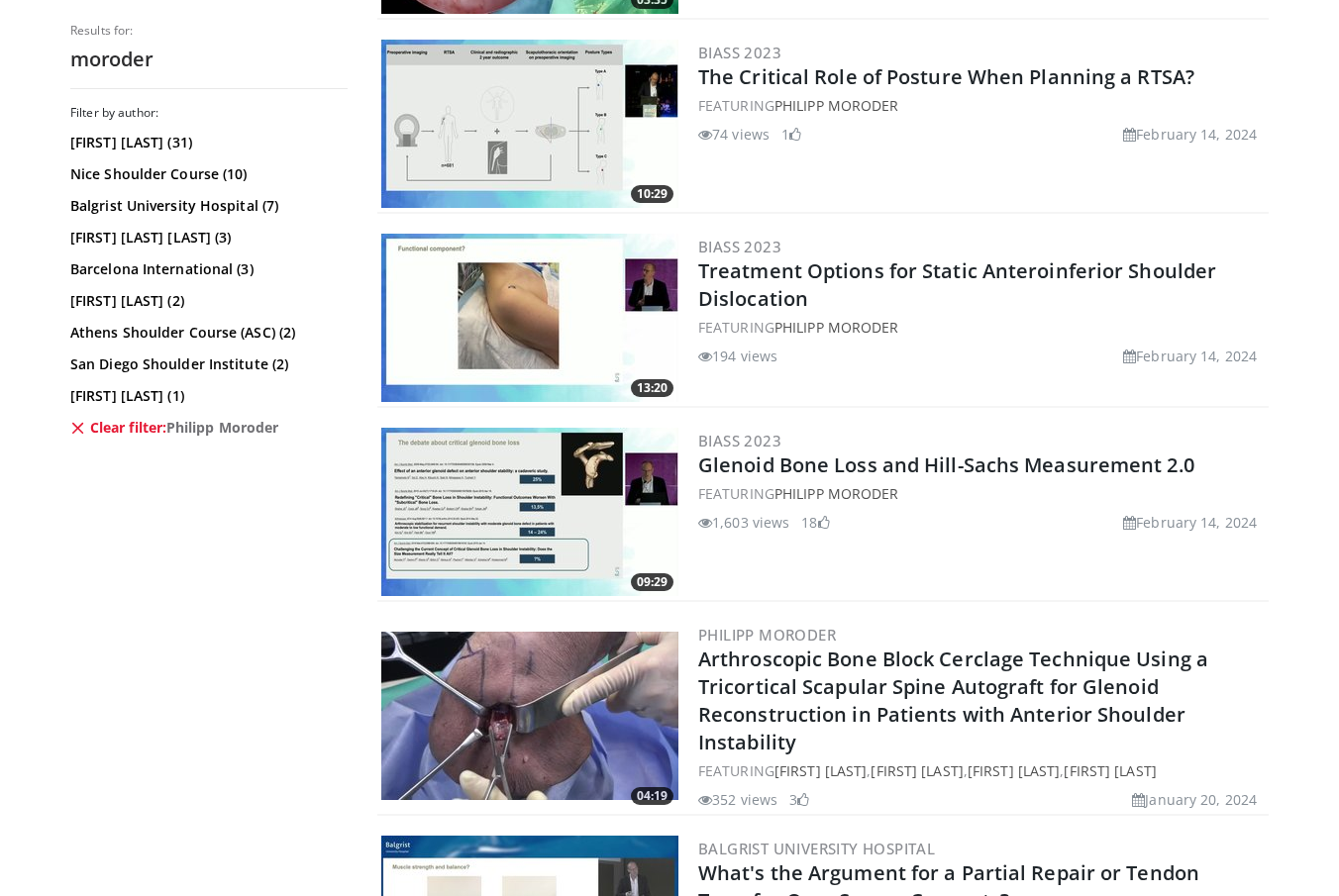 scroll, scrollTop: 1370, scrollLeft: 0, axis: vertical 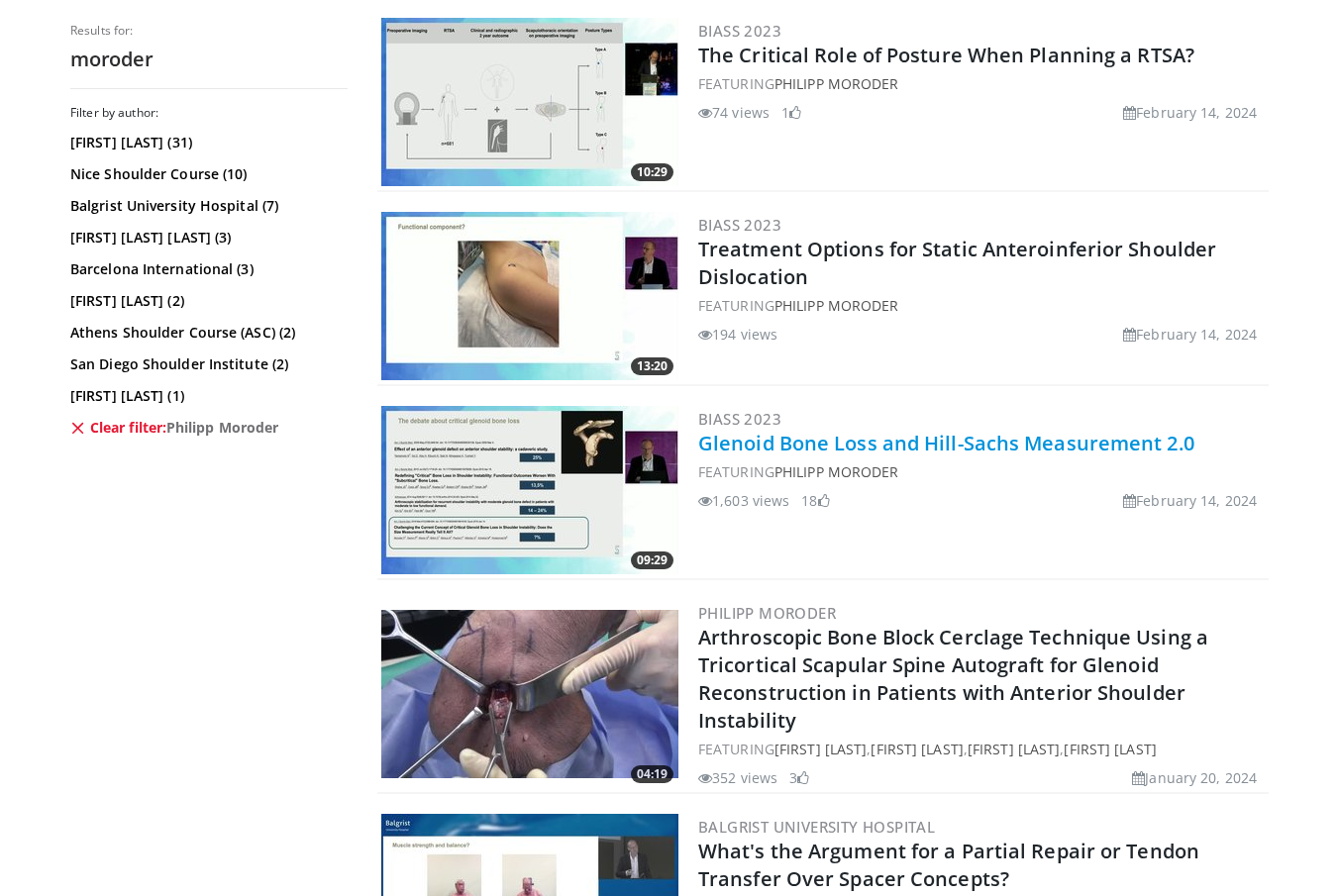 click on "Glenoid Bone Loss and Hill-Sachs Measurement 2.0" at bounding box center (946, 443) 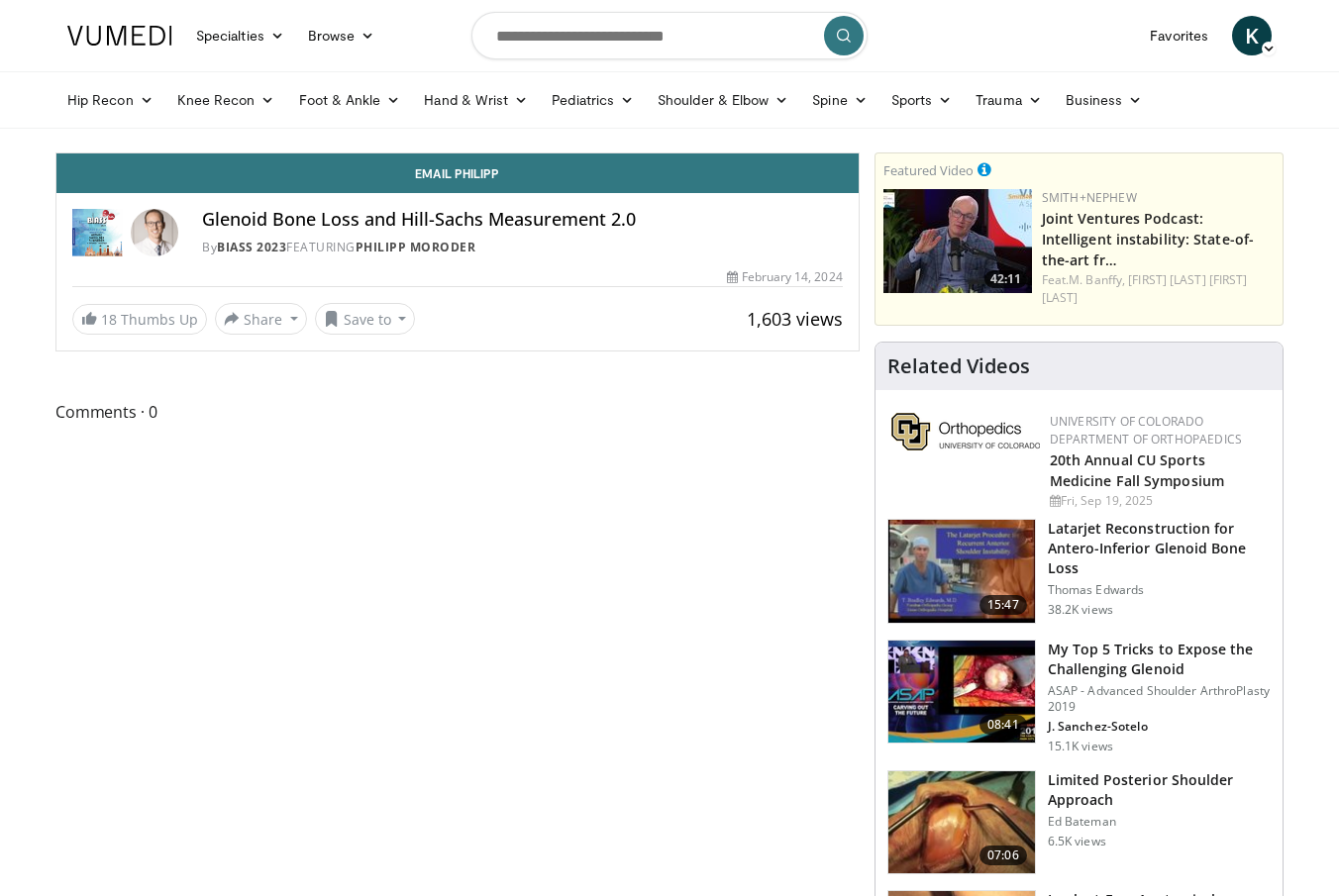 scroll, scrollTop: 0, scrollLeft: 0, axis: both 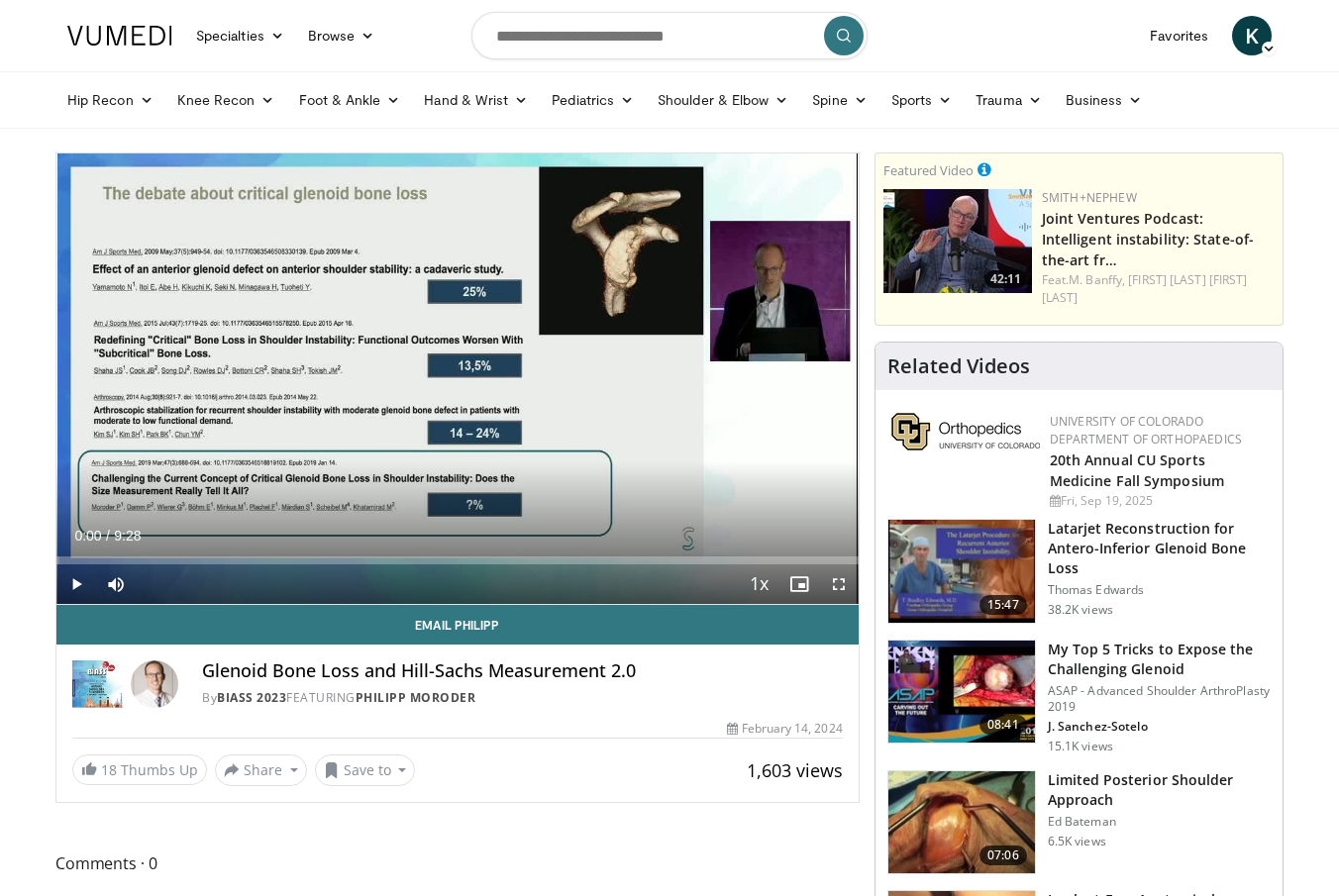 click at bounding box center (839, 584) 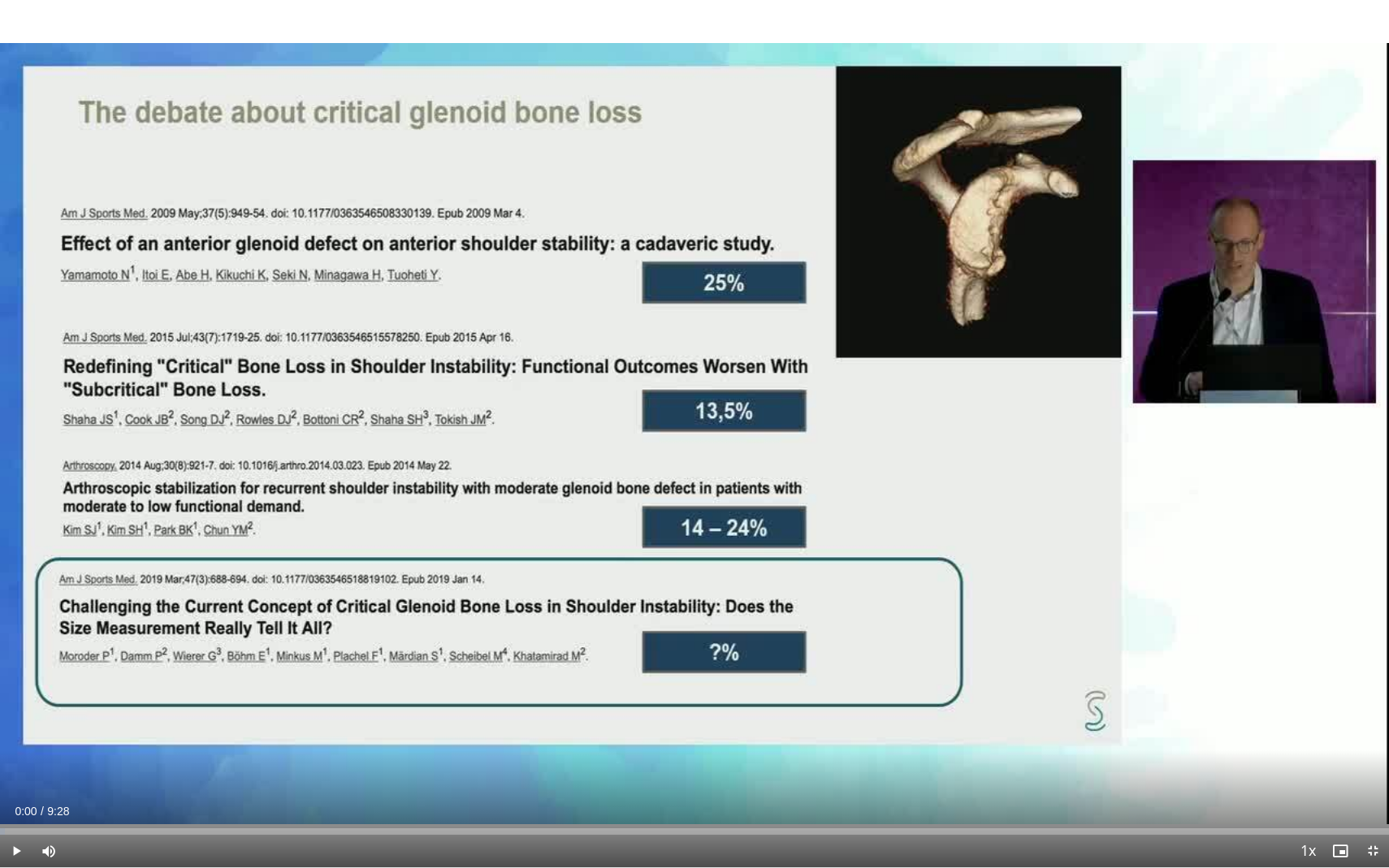click at bounding box center (16, 851) 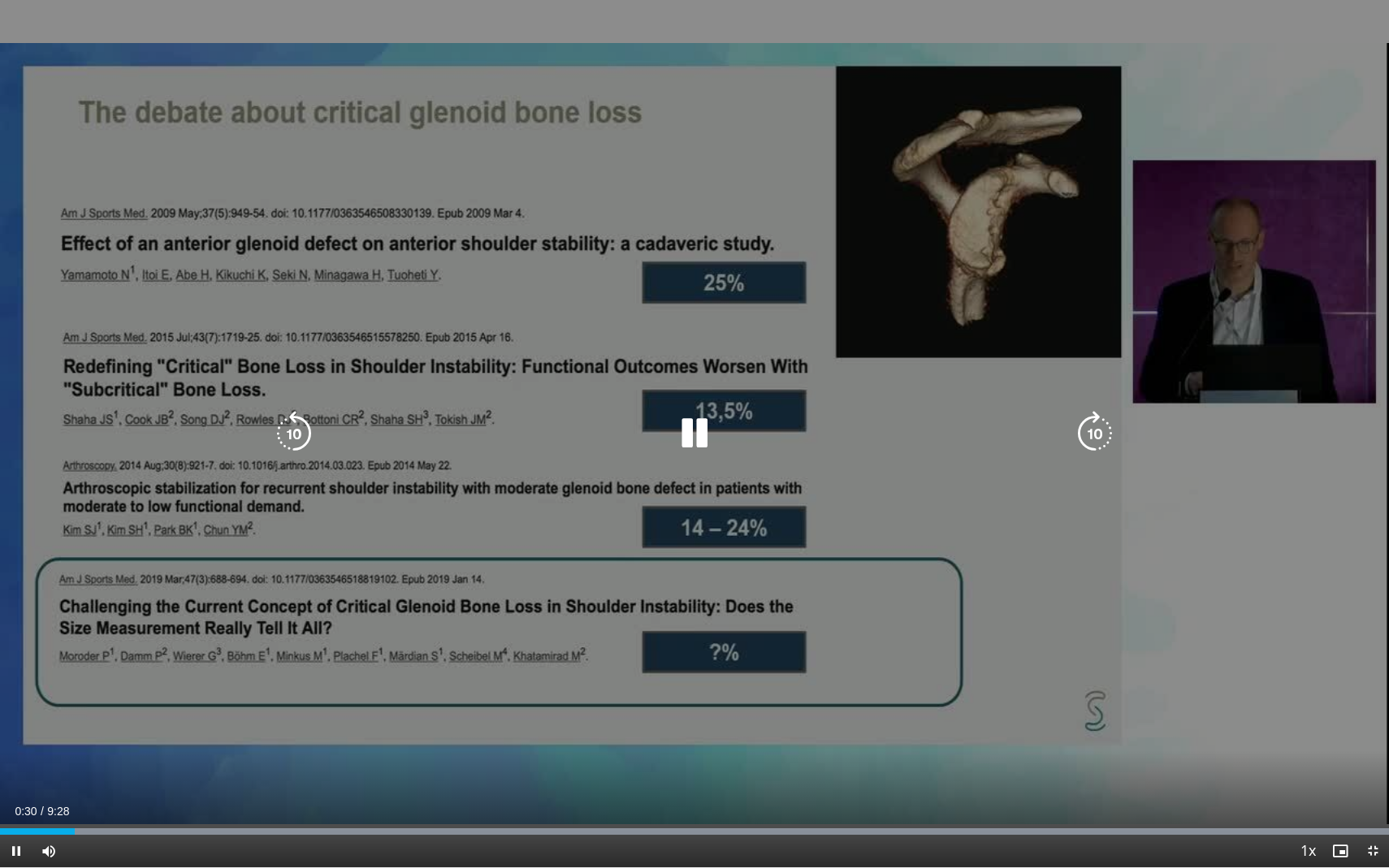 click at bounding box center (694, 434) 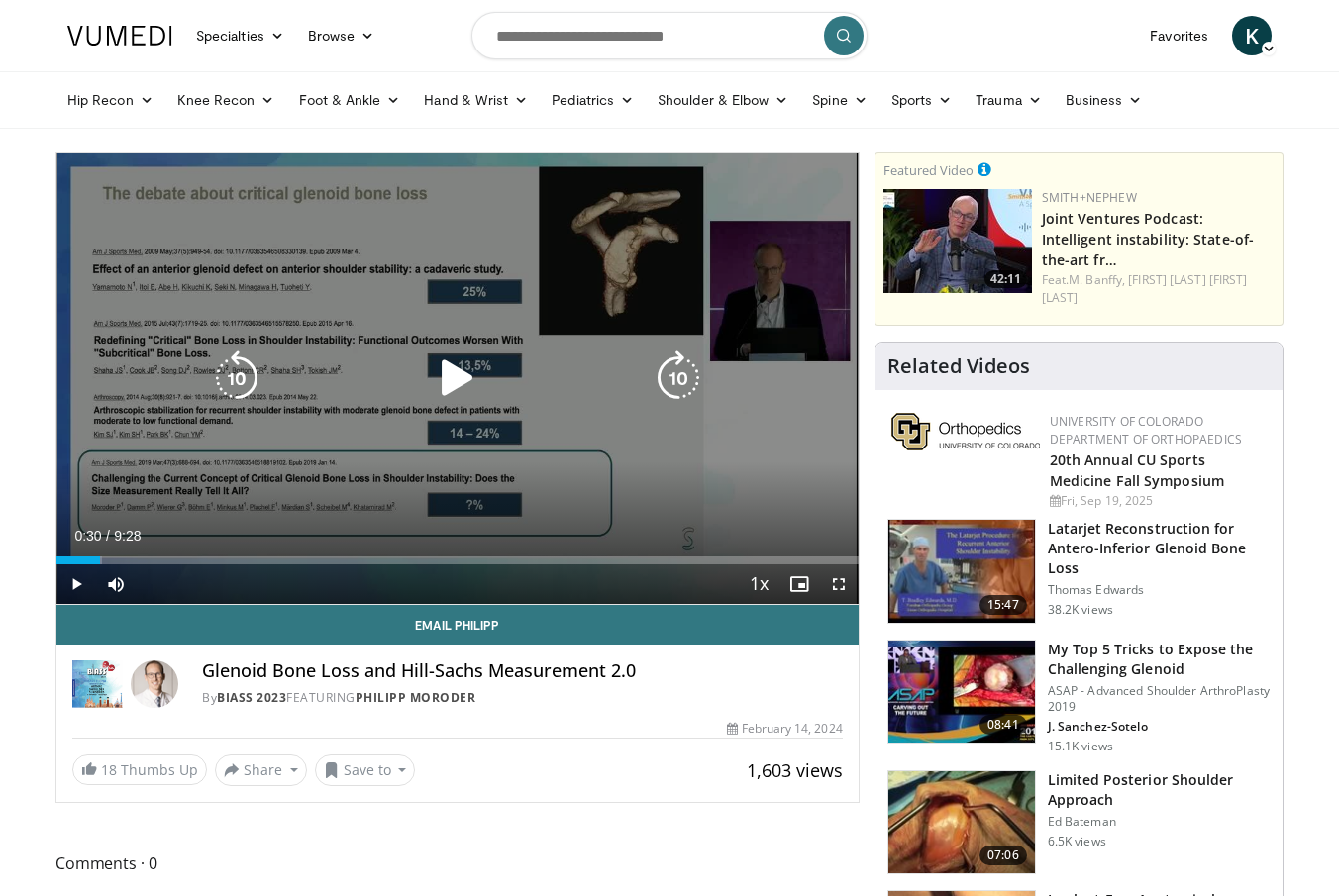 click at bounding box center (458, 378) 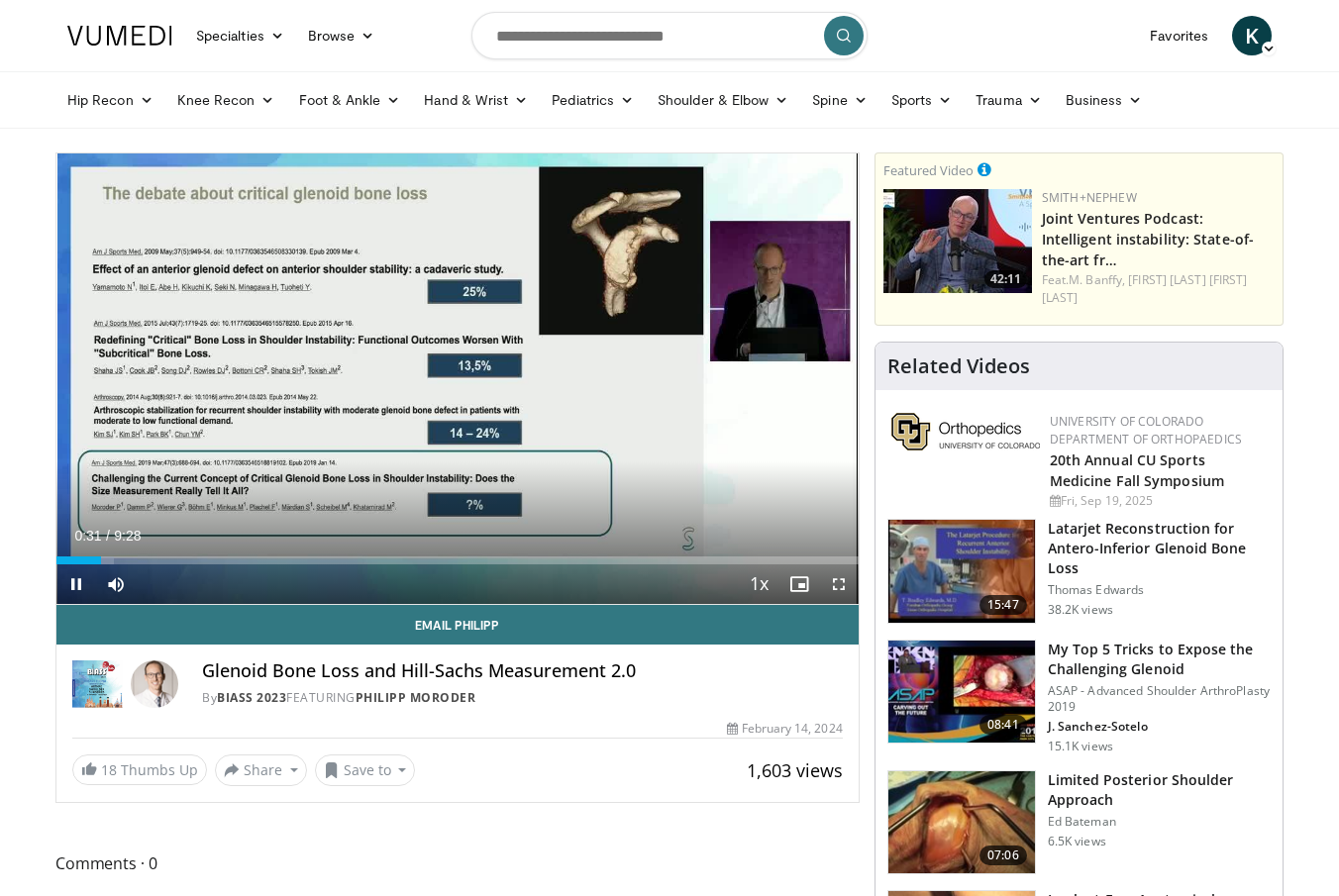 click at bounding box center (839, 584) 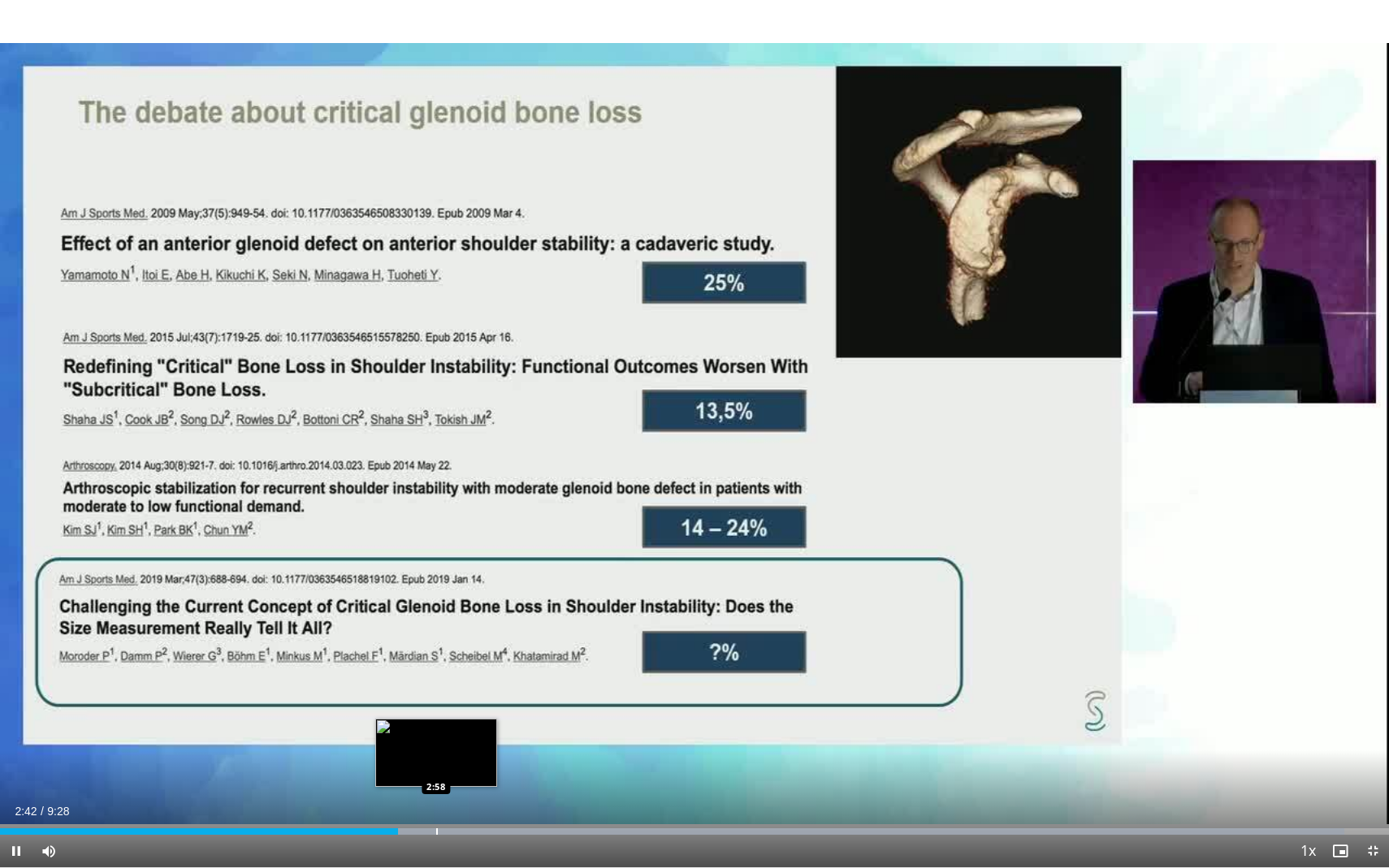 click at bounding box center [437, 831] 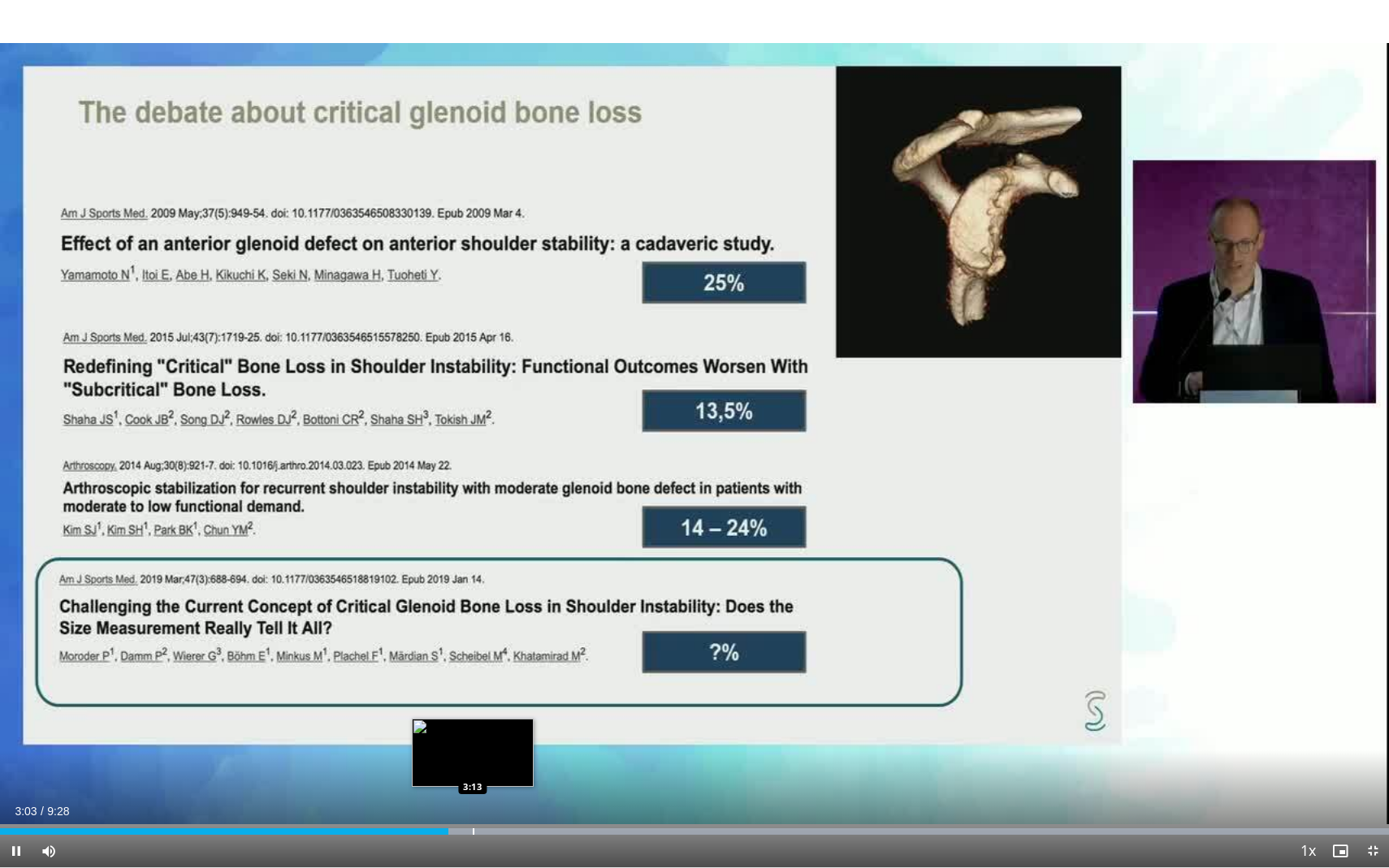 click at bounding box center [474, 831] 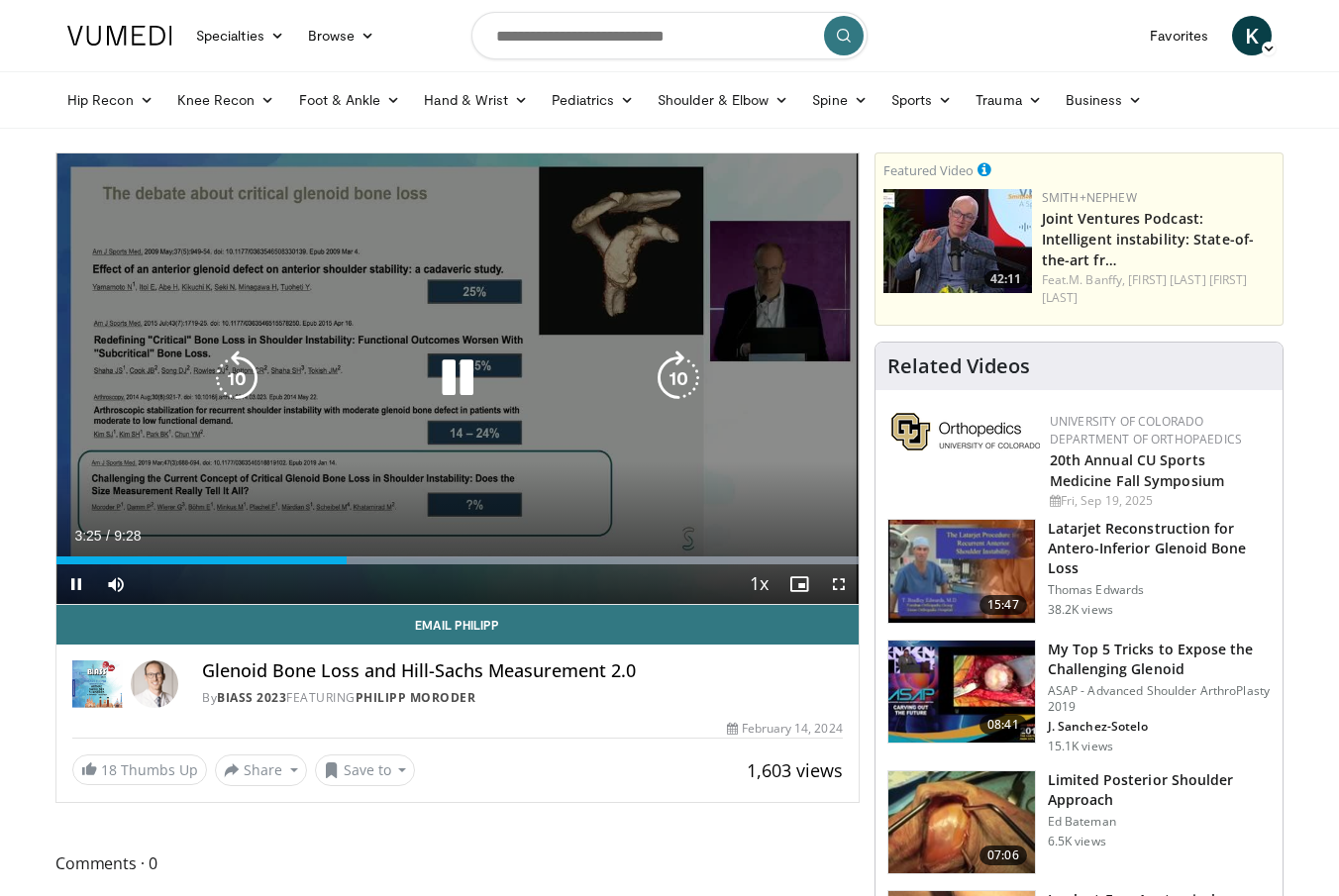 click at bounding box center (458, 378) 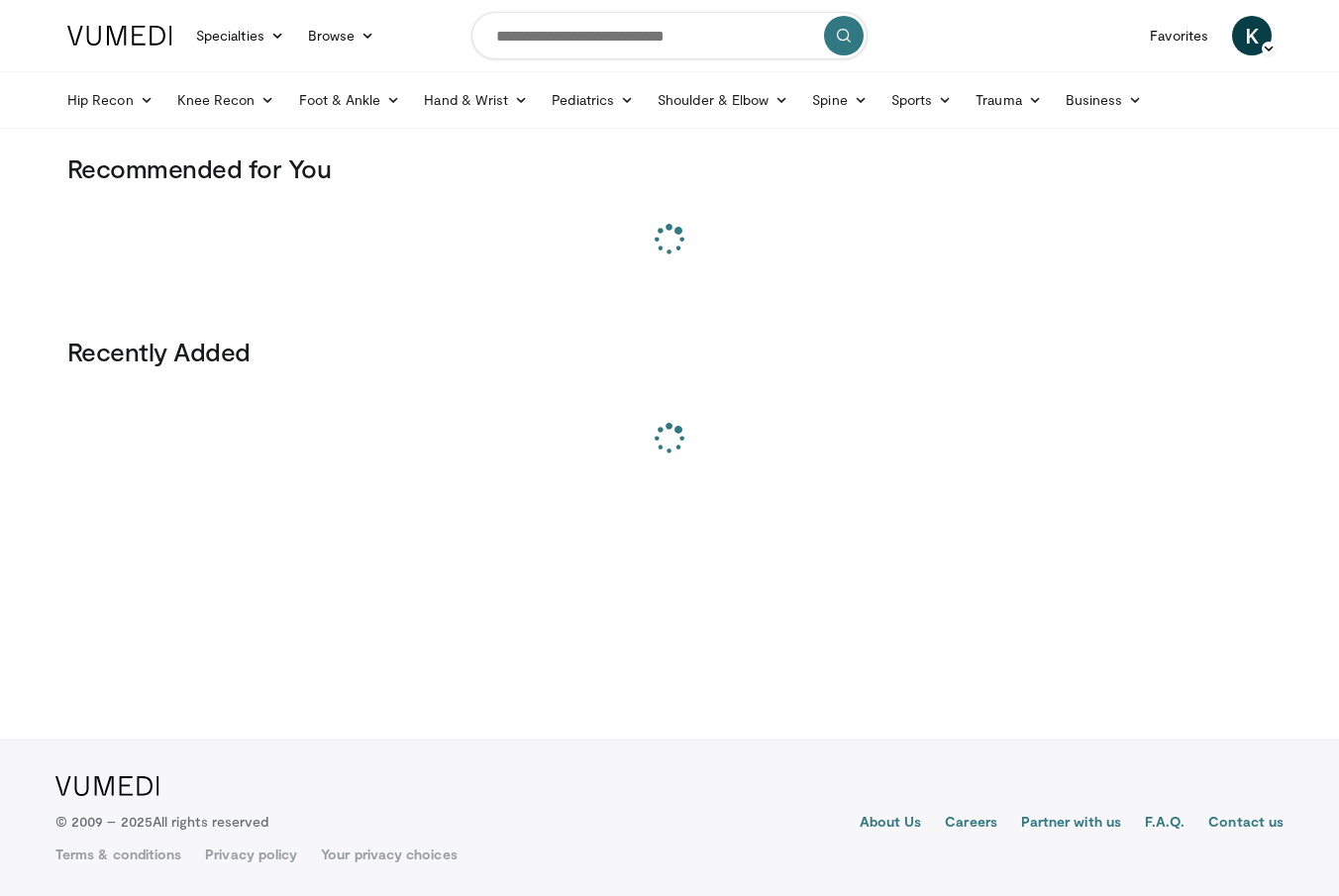 scroll, scrollTop: 0, scrollLeft: 0, axis: both 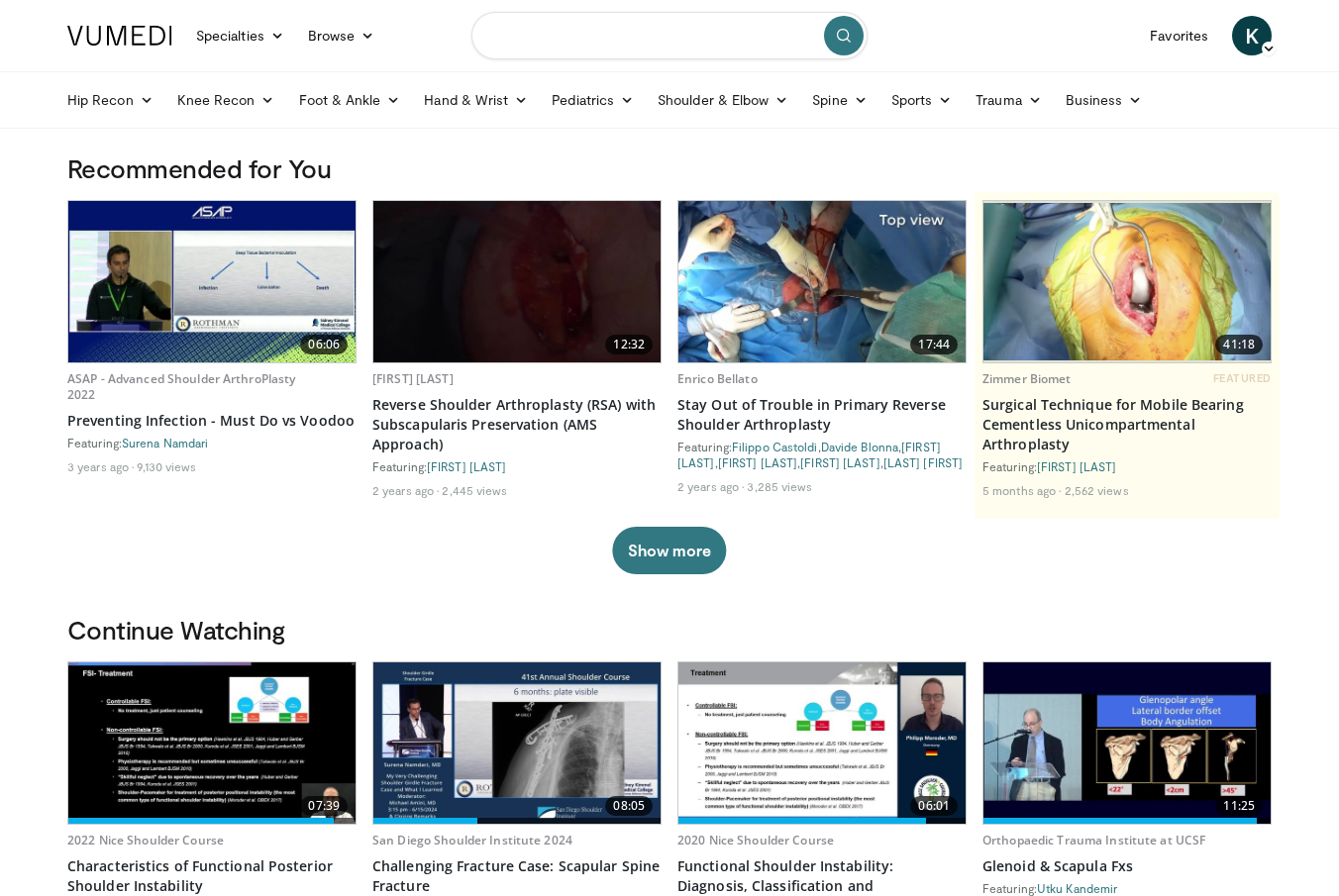 click at bounding box center [670, 36] 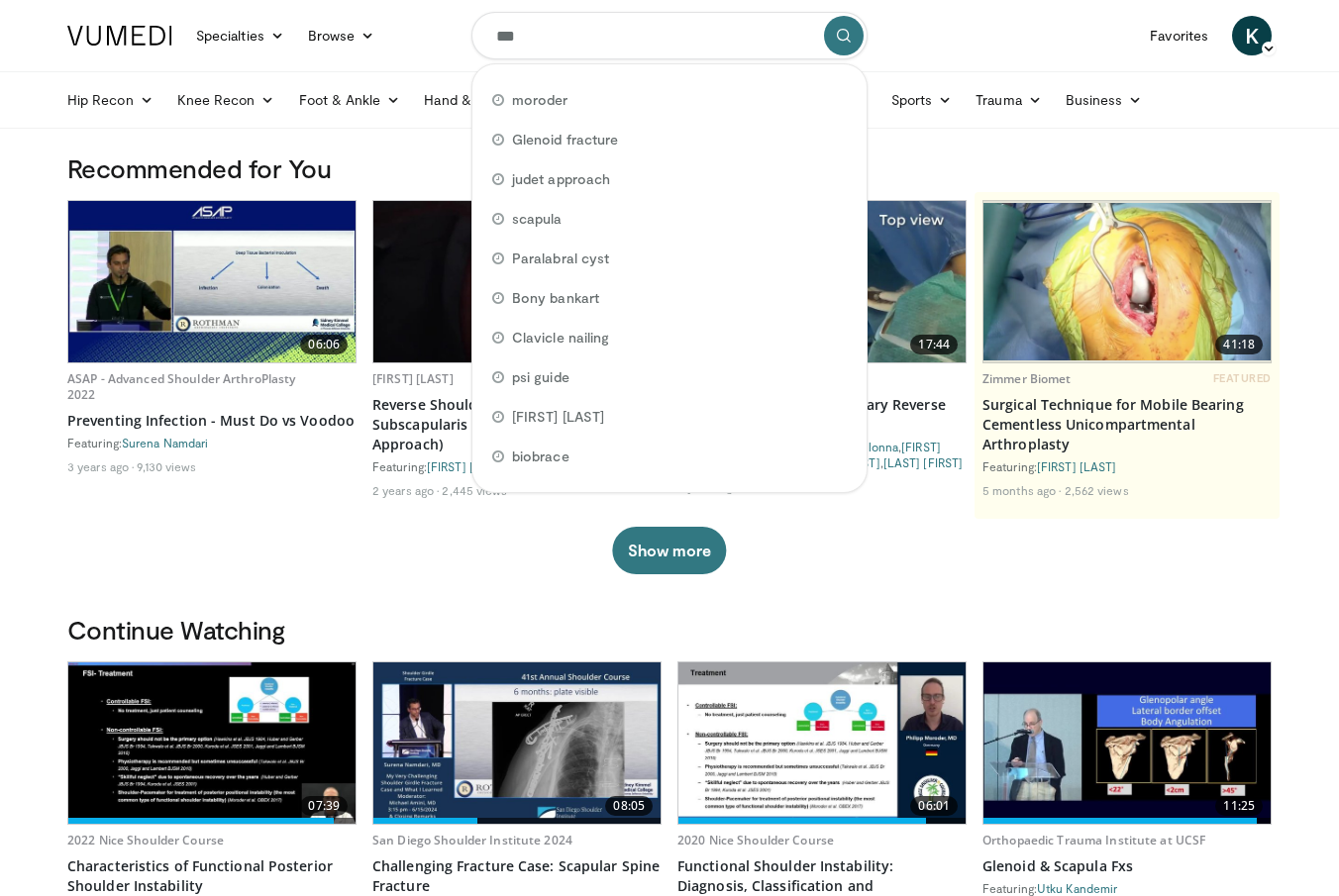 type on "****" 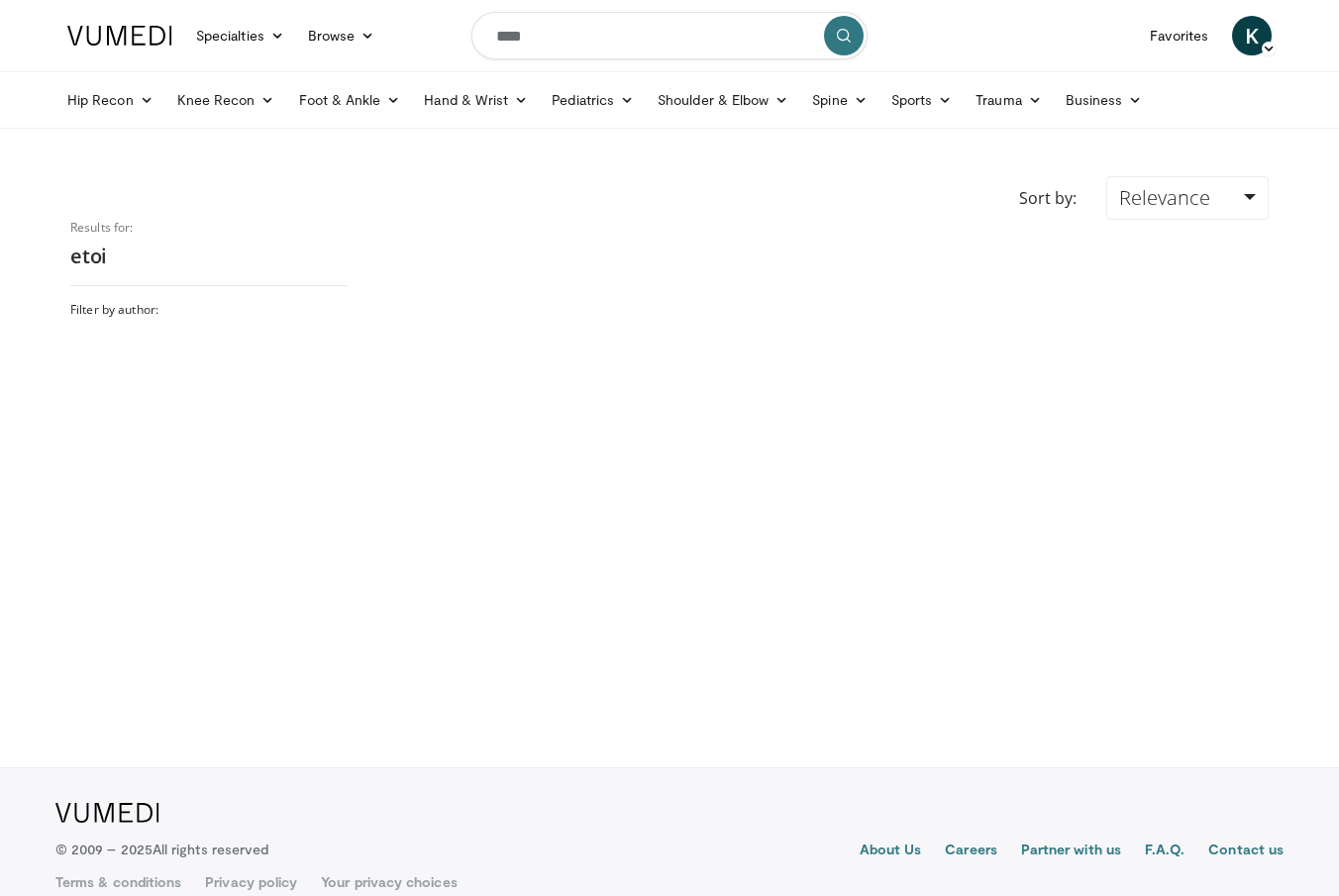 scroll, scrollTop: 0, scrollLeft: 0, axis: both 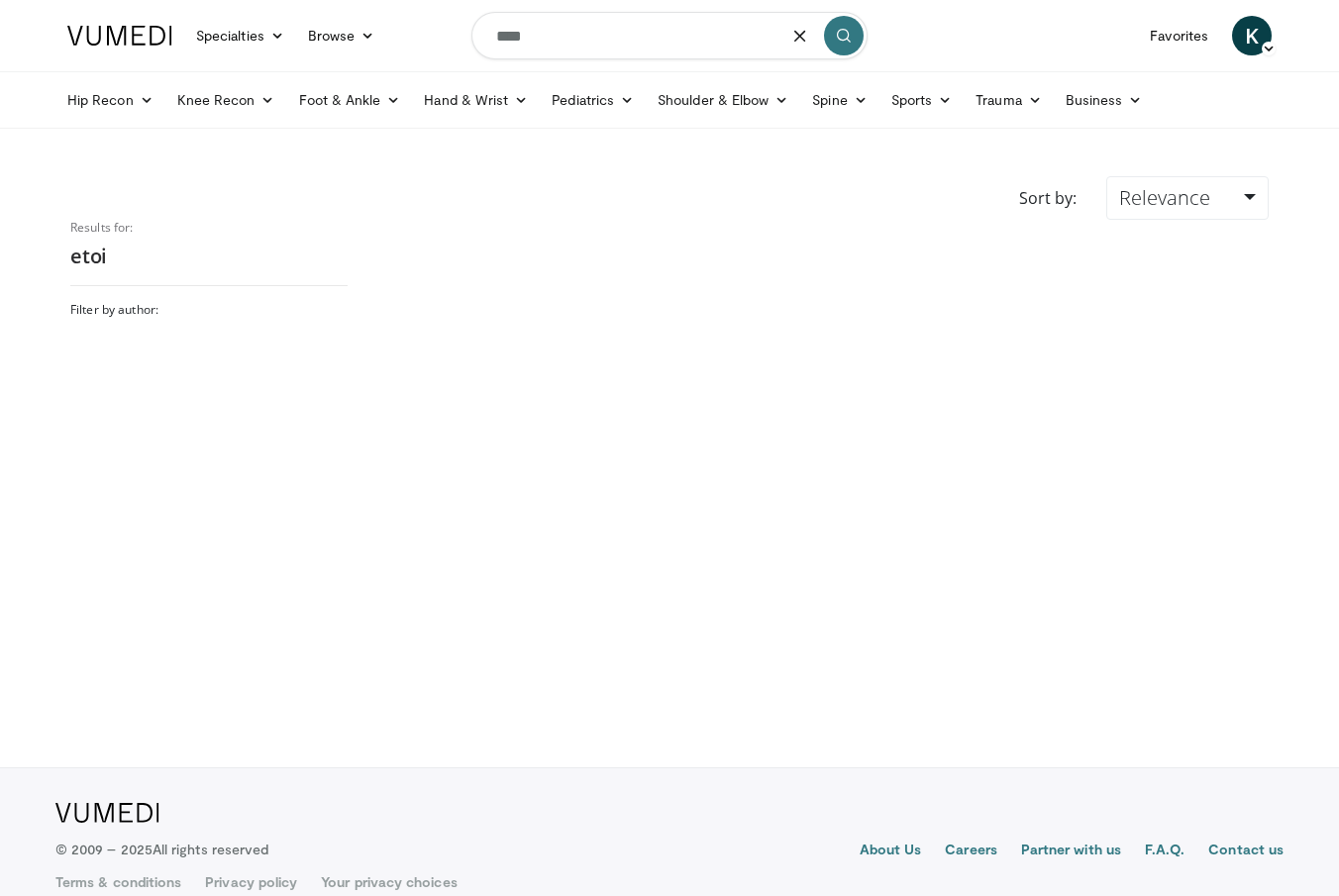 click on "****" at bounding box center [670, 36] 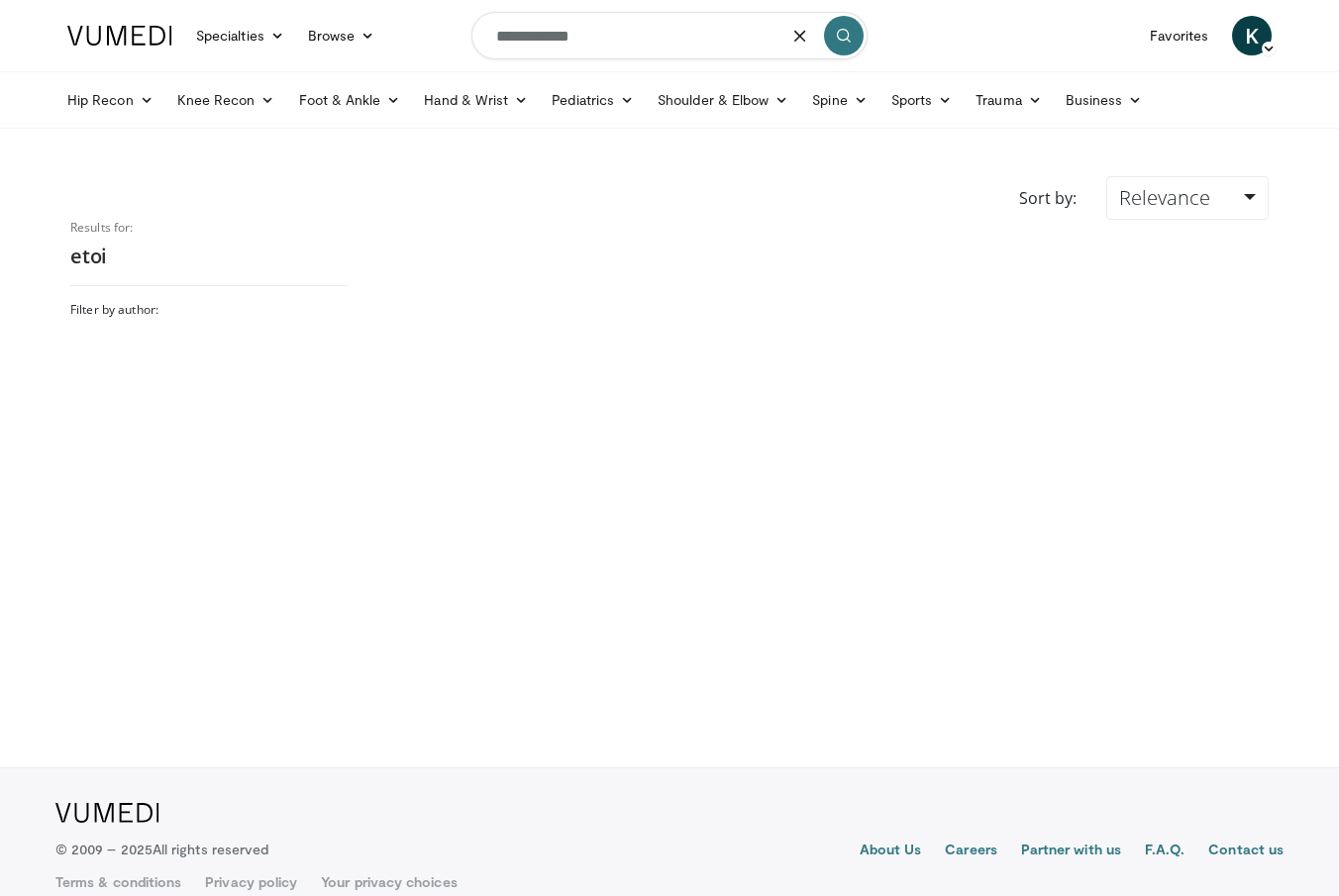 type on "**********" 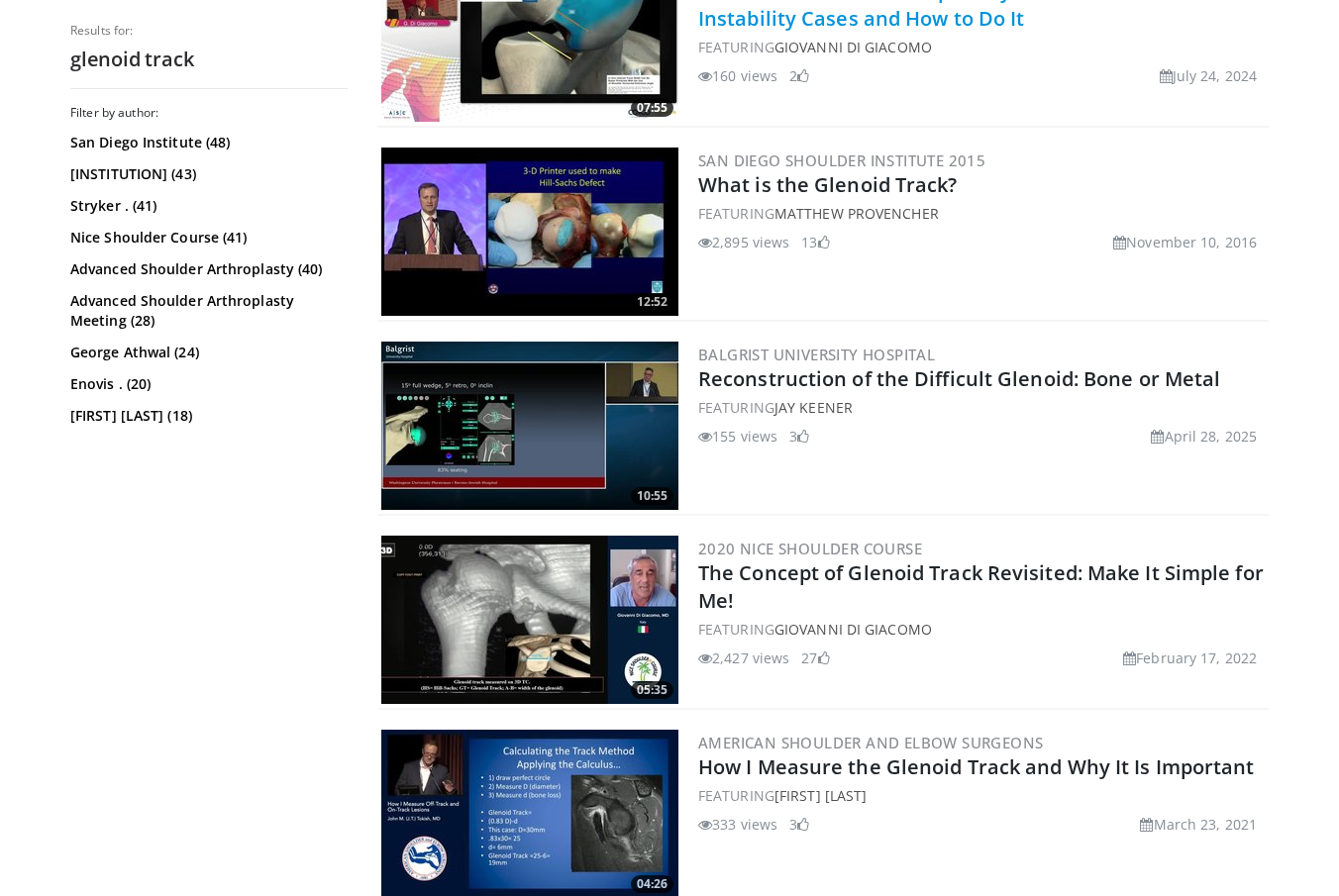 scroll, scrollTop: 2406, scrollLeft: 0, axis: vertical 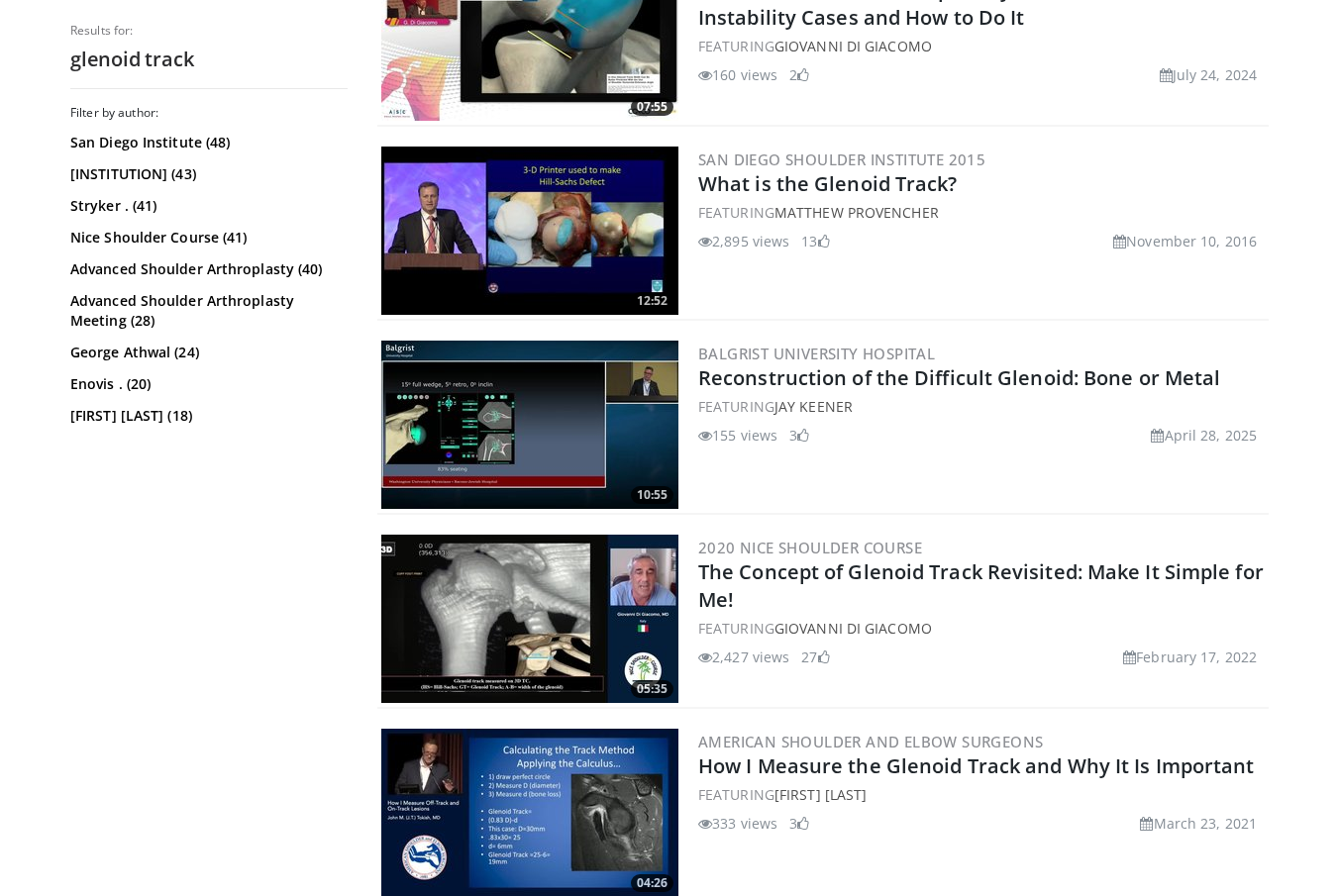 click on "[YEAR] [EVENT]
The Concept of Glenoid Track Revisited: Make It Simple for Me!
FEATURING
[FIRST] [LAST]
2,427 views
[MONTH] [DAY], [YEAR]
27" at bounding box center [981, 619] 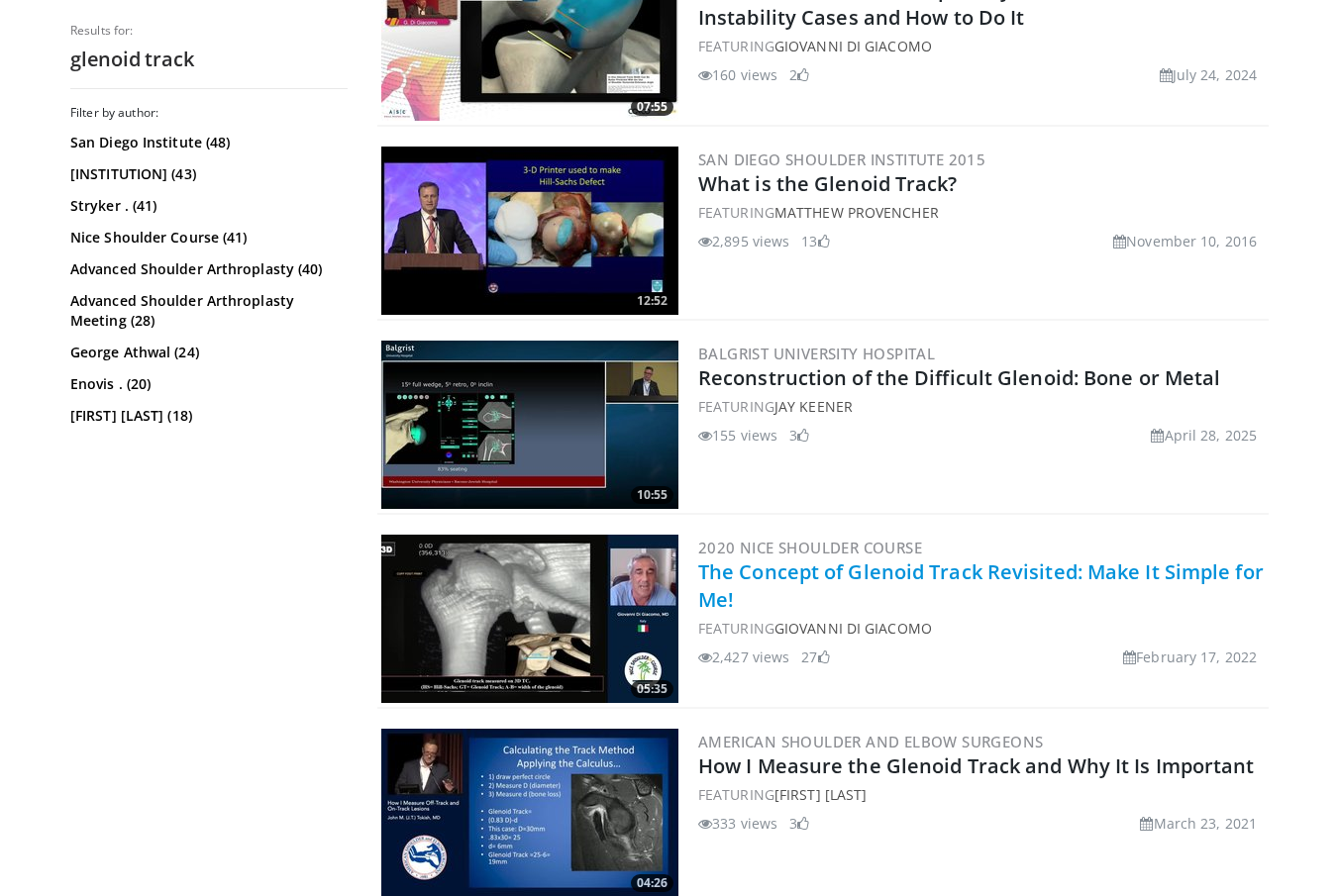 click on "The Concept of Glenoid Track Revisited: Make It Simple for Me!" at bounding box center (980, 585) 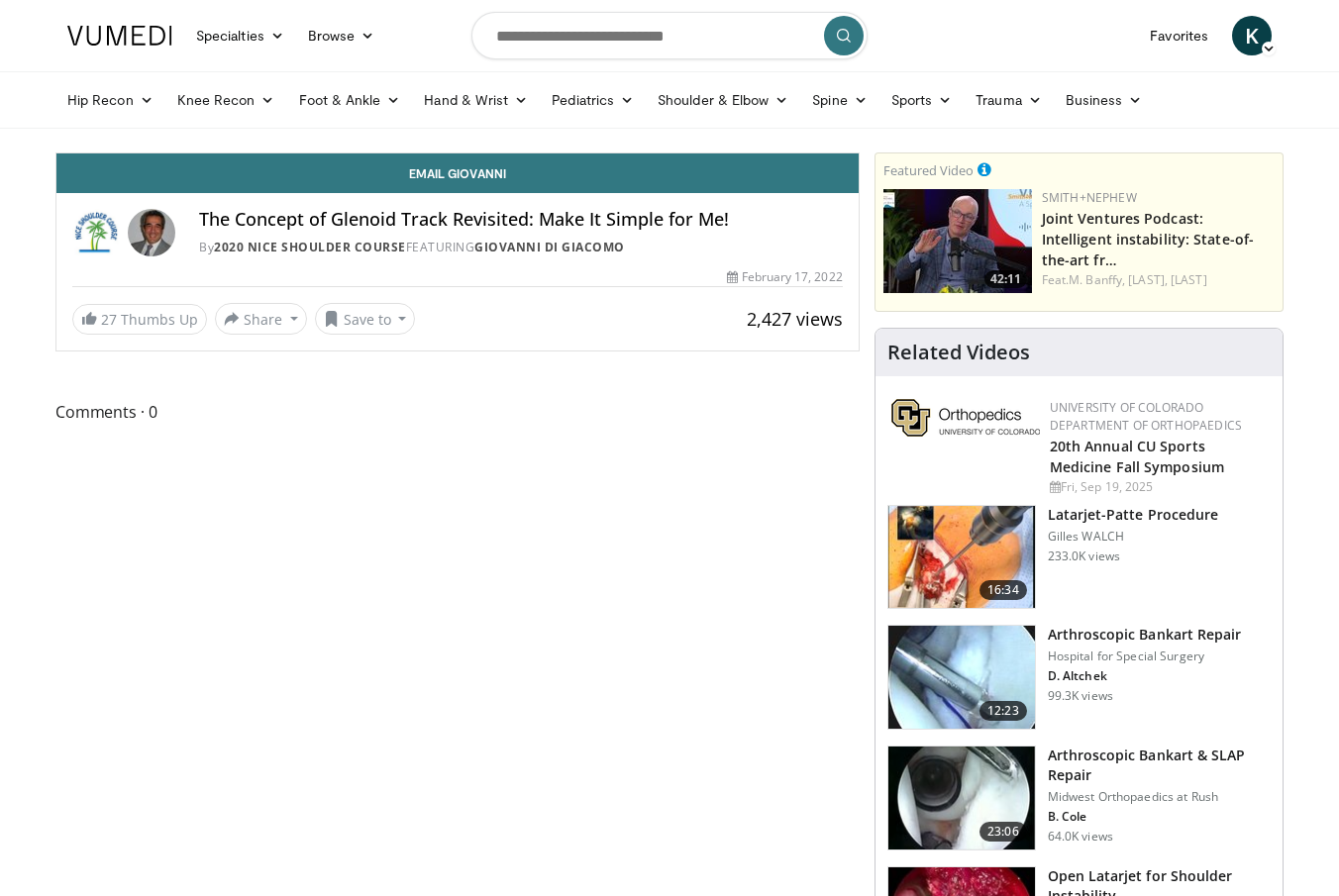 scroll, scrollTop: 0, scrollLeft: 0, axis: both 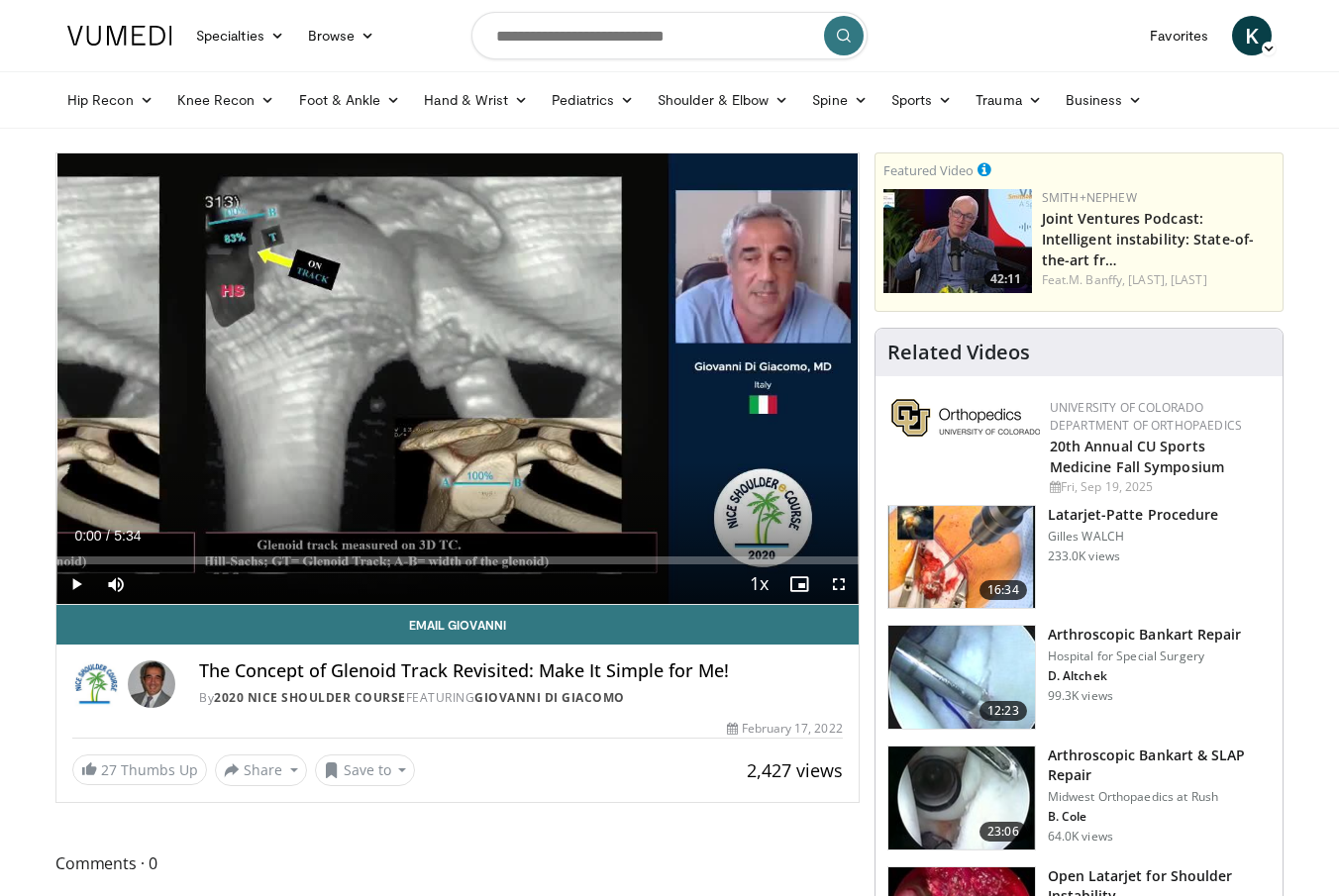 click at bounding box center [839, 584] 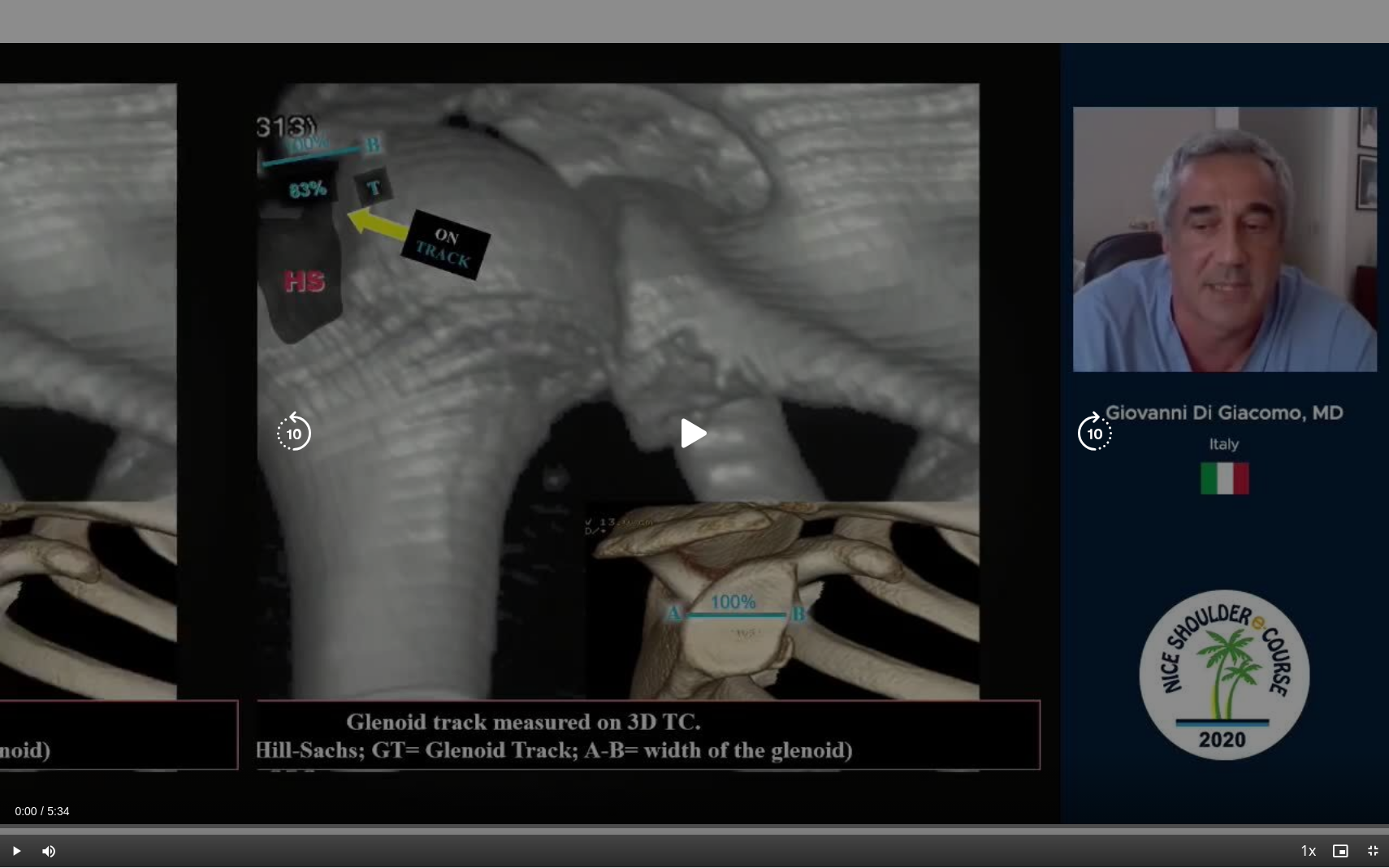 click at bounding box center [694, 434] 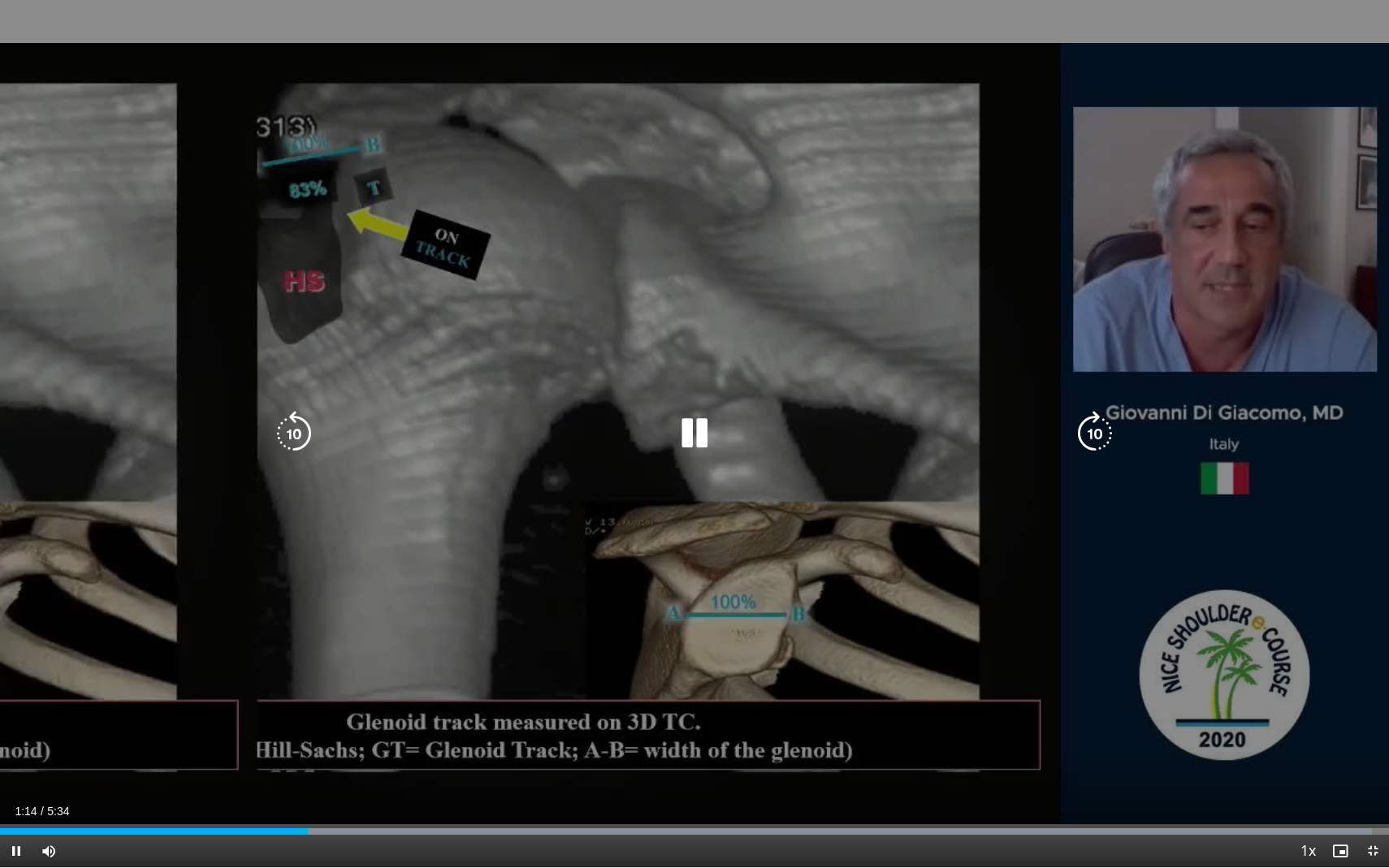 click at bounding box center (694, 434) 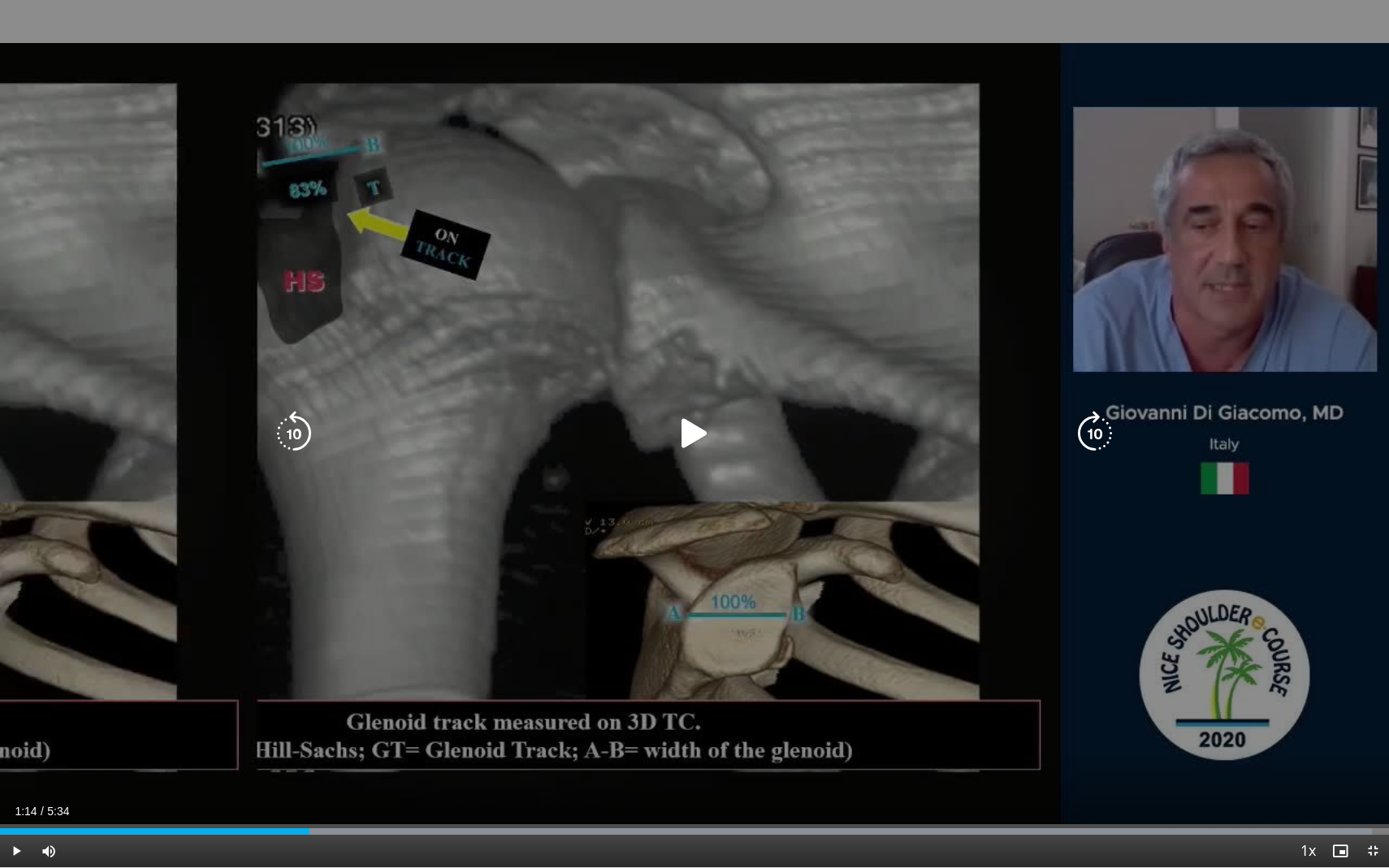 click at bounding box center (694, 434) 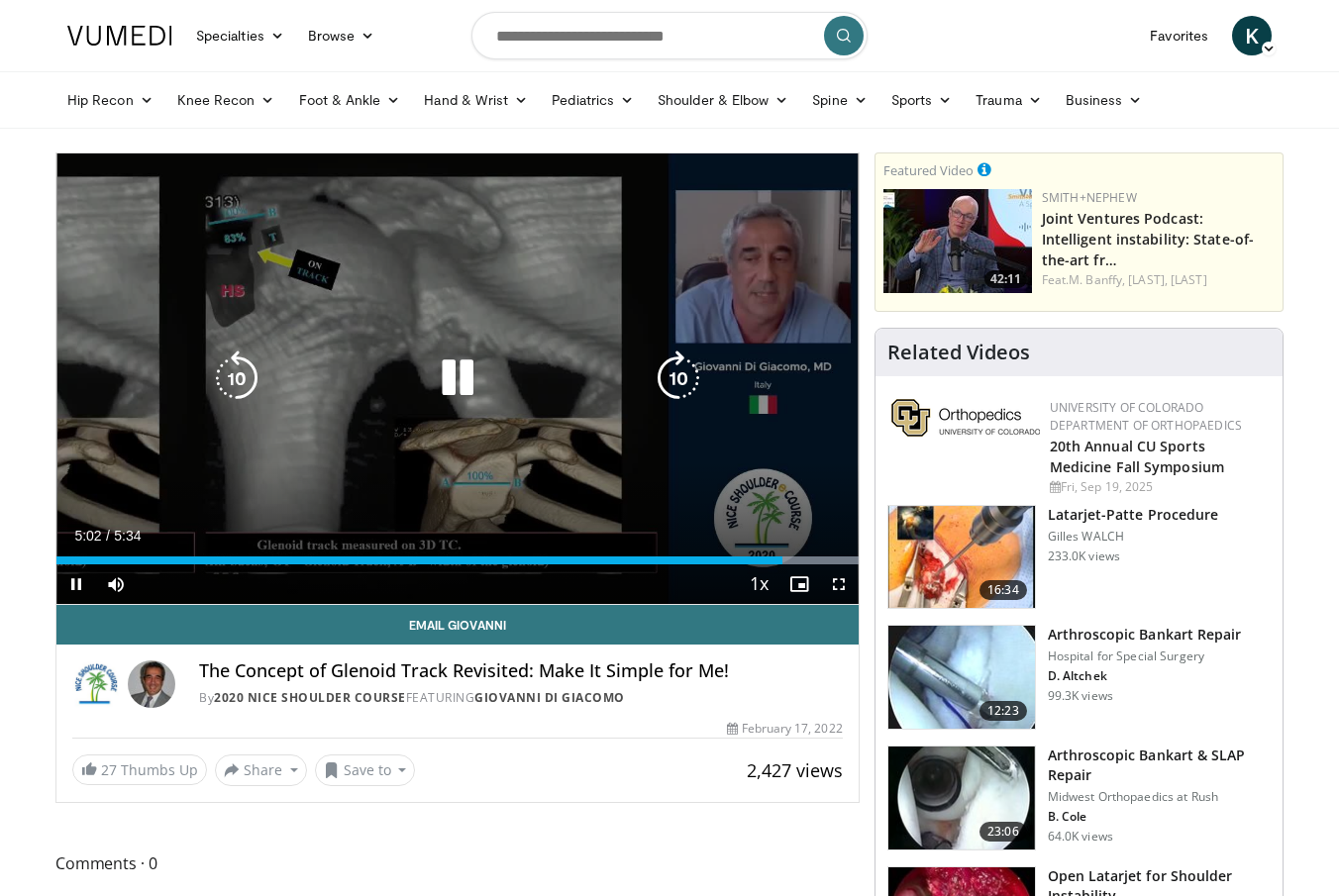click at bounding box center (458, 378) 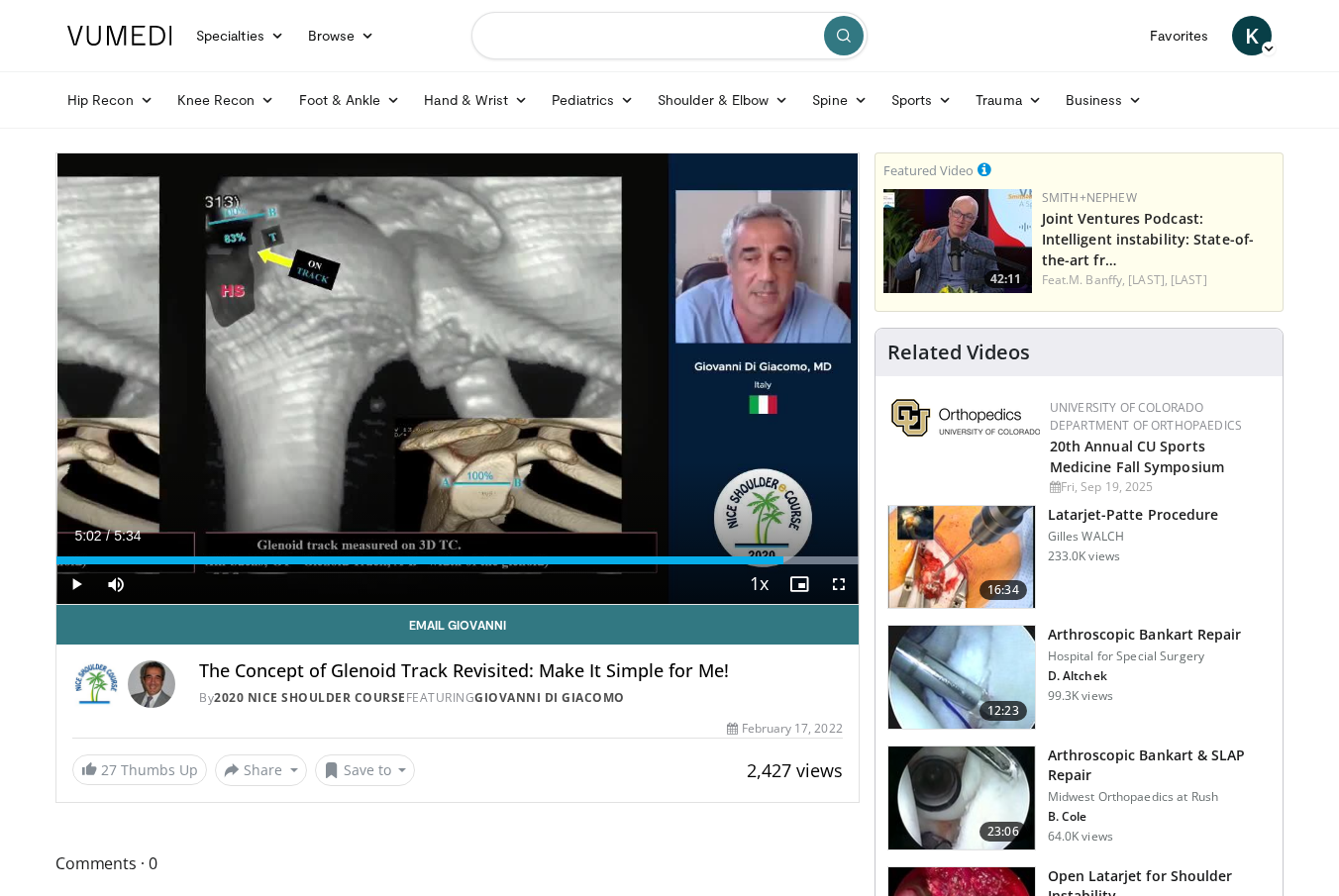 click at bounding box center [670, 36] 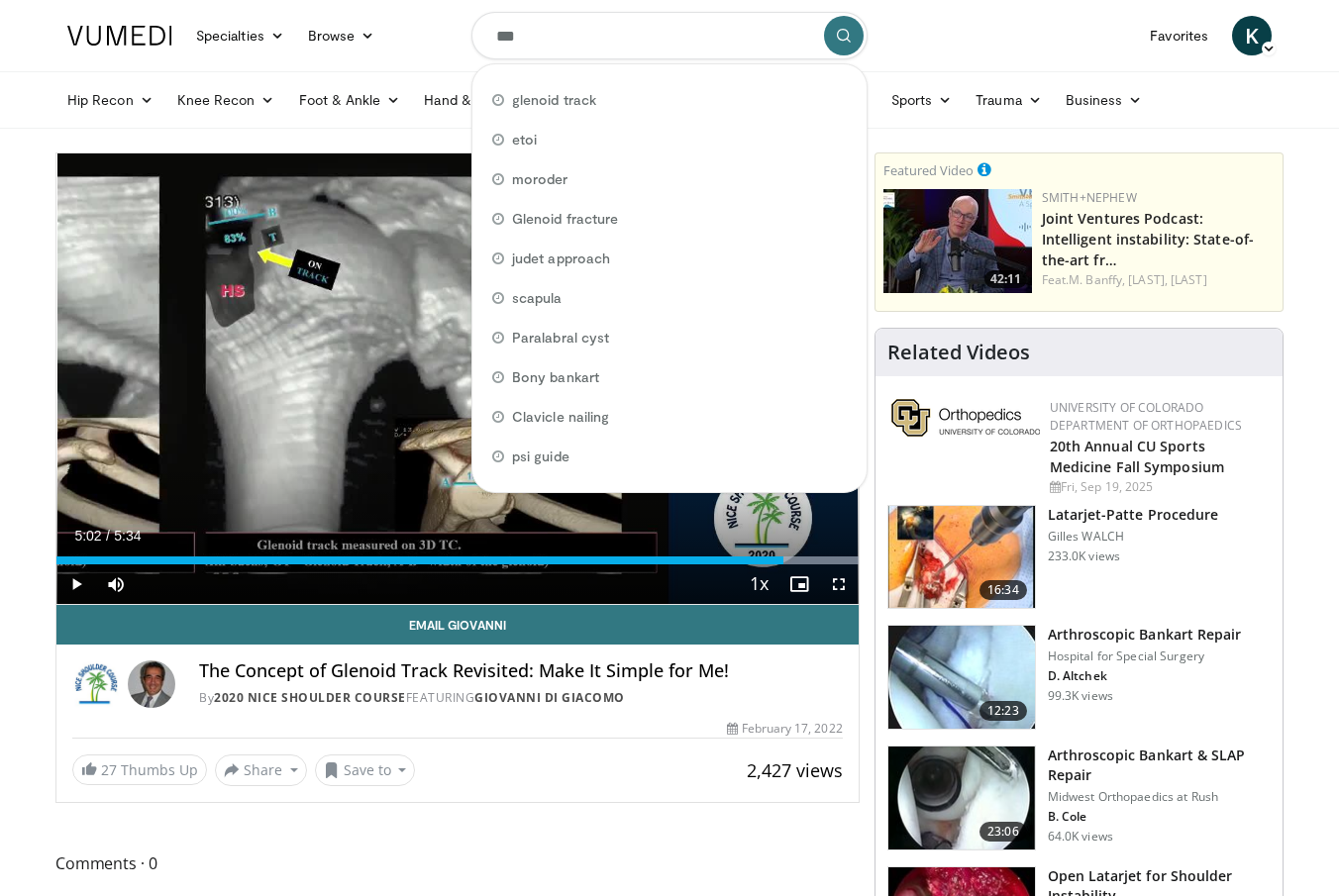 type on "****" 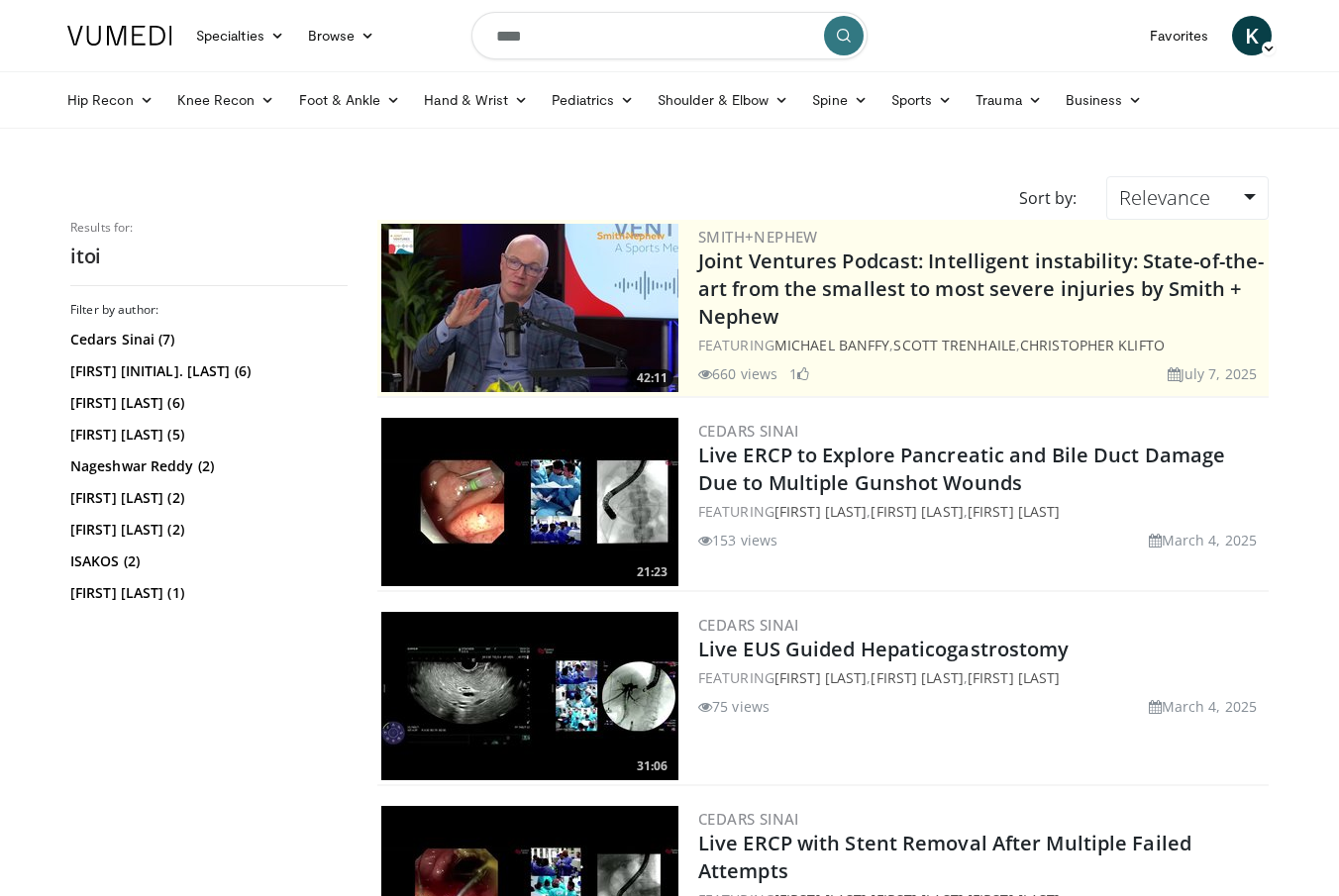 scroll, scrollTop: 0, scrollLeft: 0, axis: both 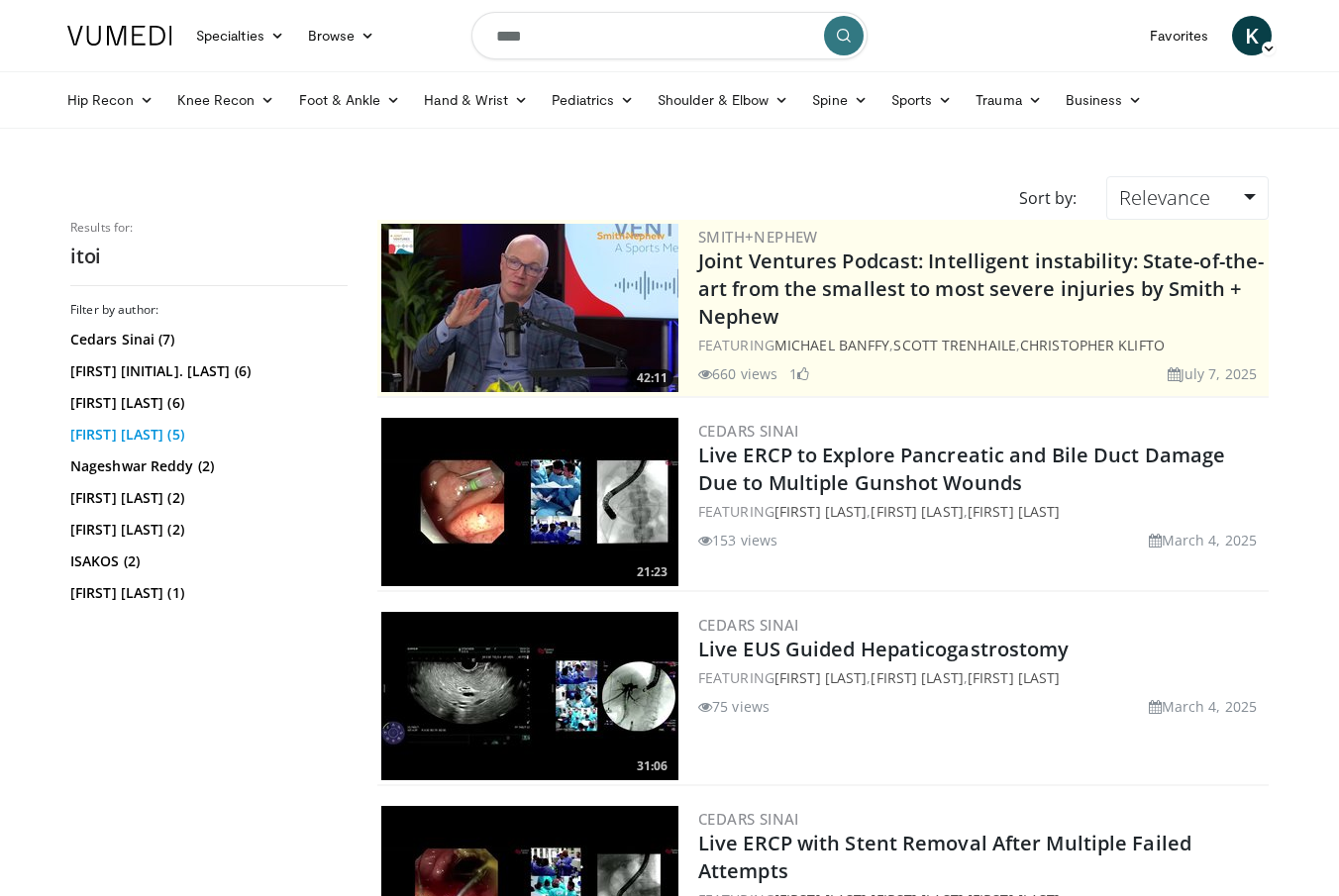 click on "[FIRST] [LAST] (5)" at bounding box center (206, 435) 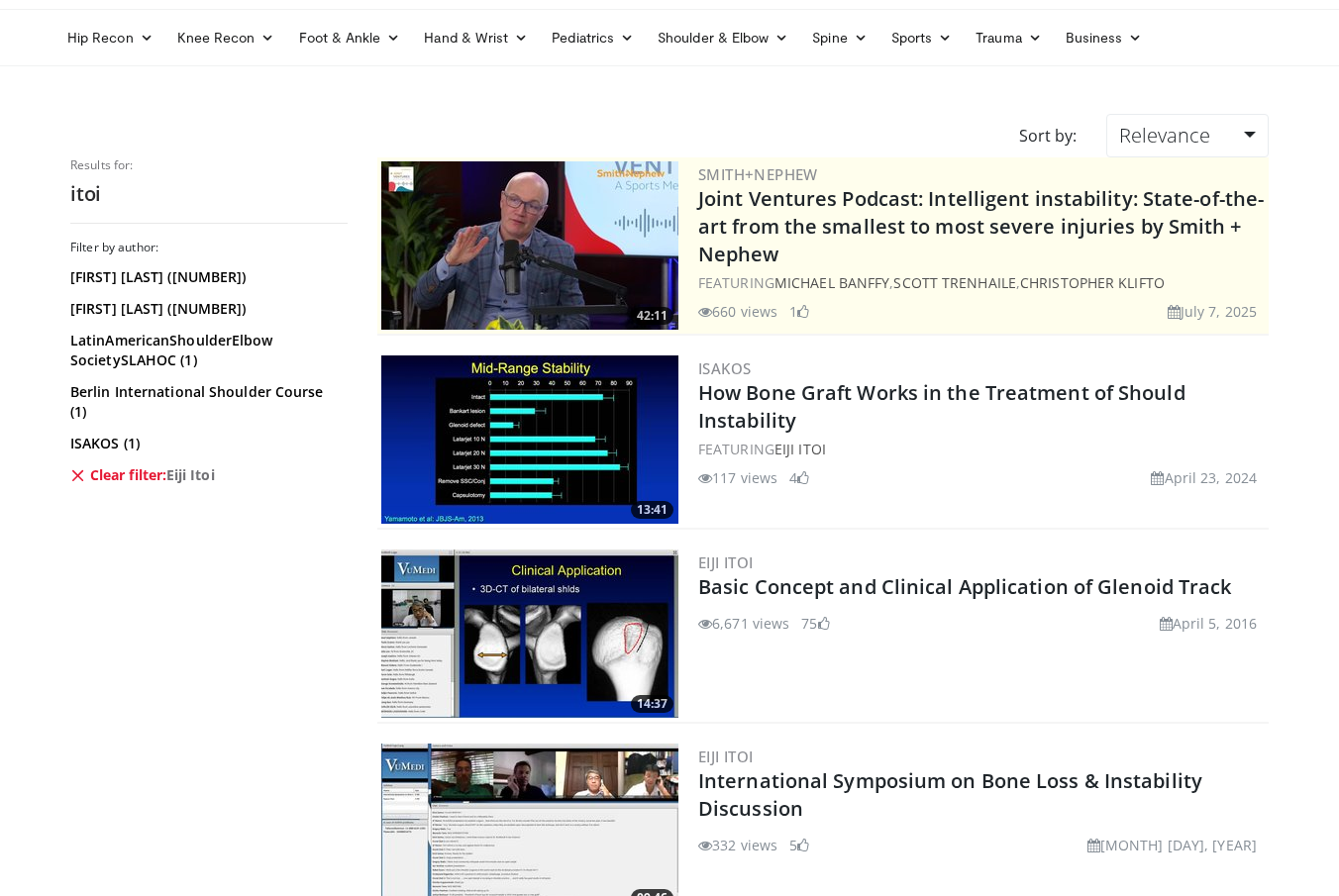 scroll, scrollTop: 0, scrollLeft: 0, axis: both 